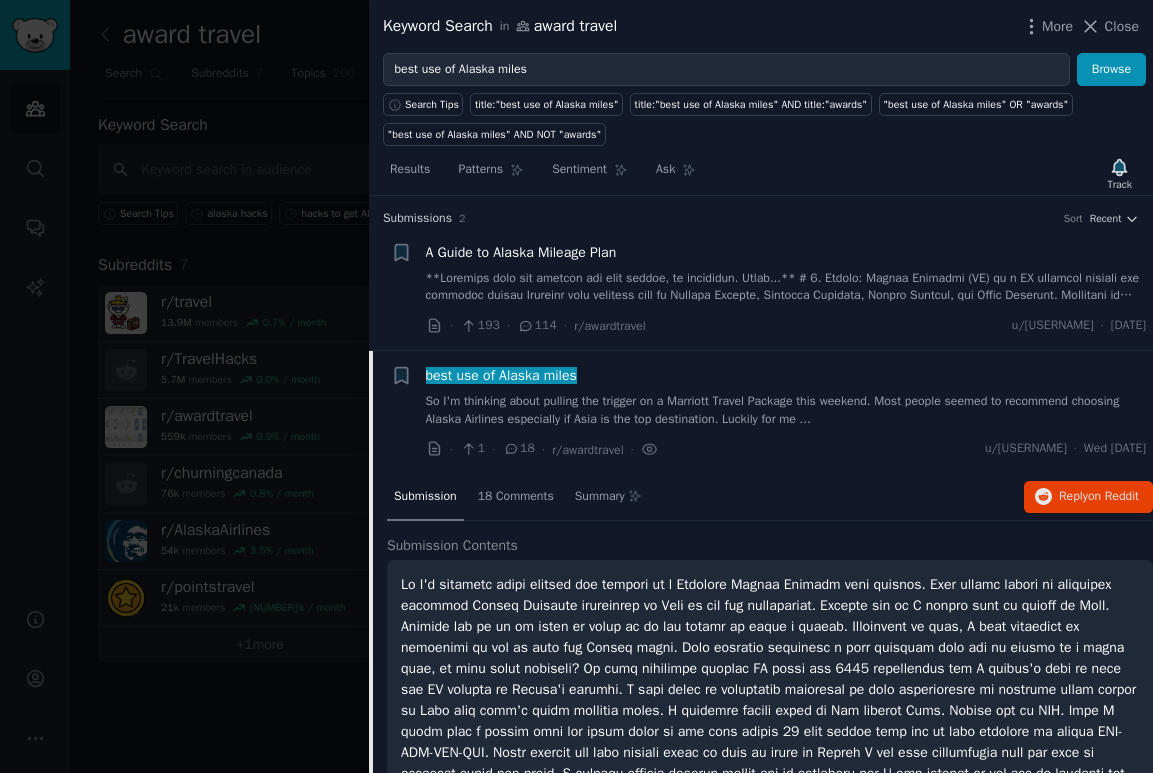scroll, scrollTop: 0, scrollLeft: 0, axis: both 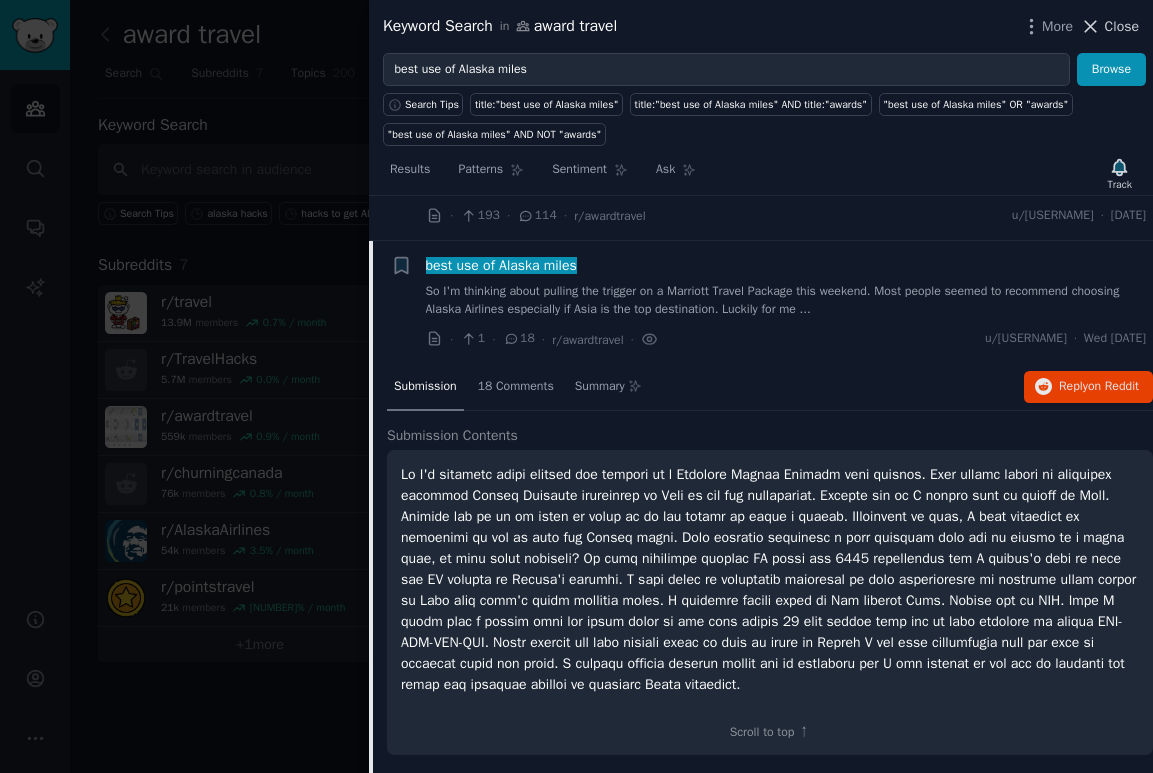 click on "Close" at bounding box center [1122, 26] 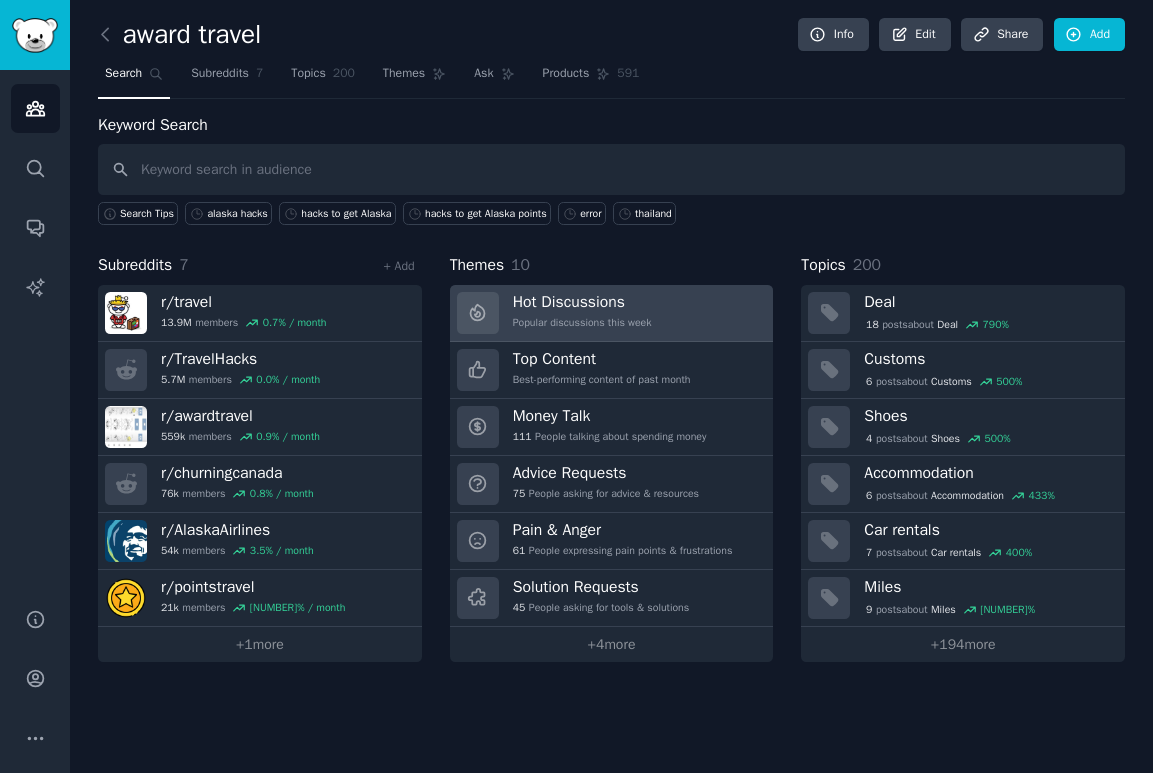 click on "Hot Discussions Popular discussions this week" at bounding box center (582, 313) 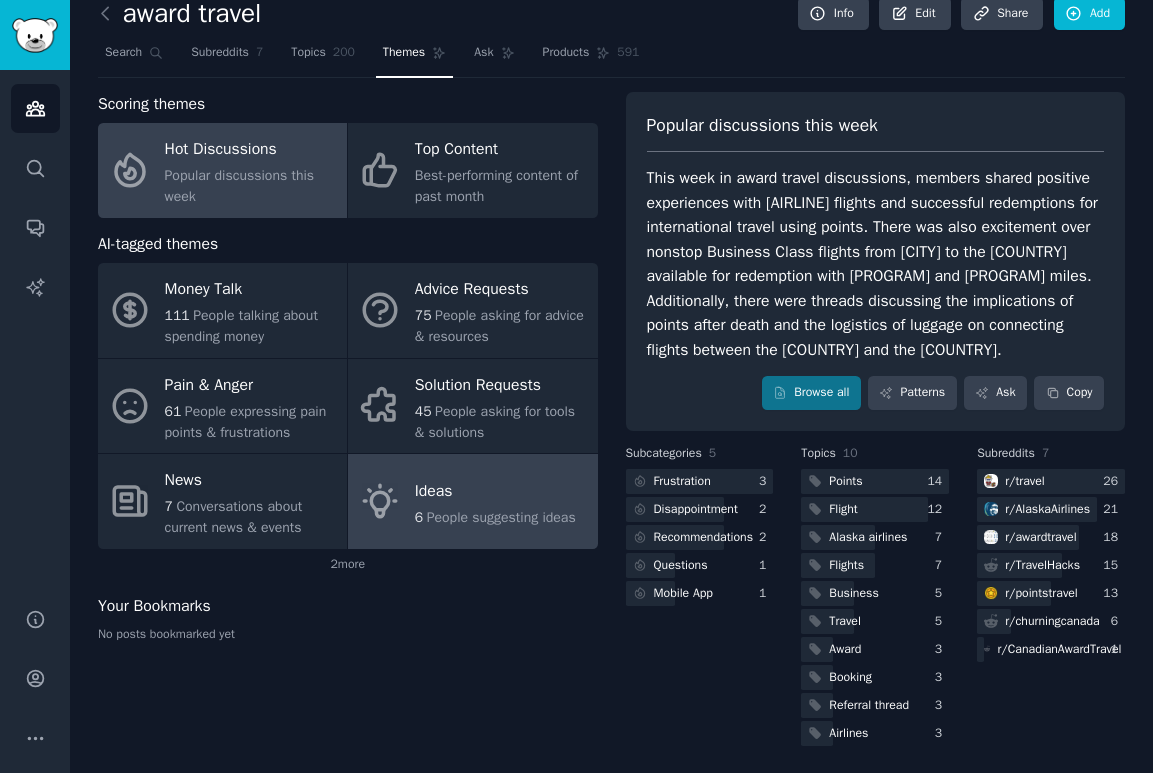 scroll, scrollTop: 19, scrollLeft: 0, axis: vertical 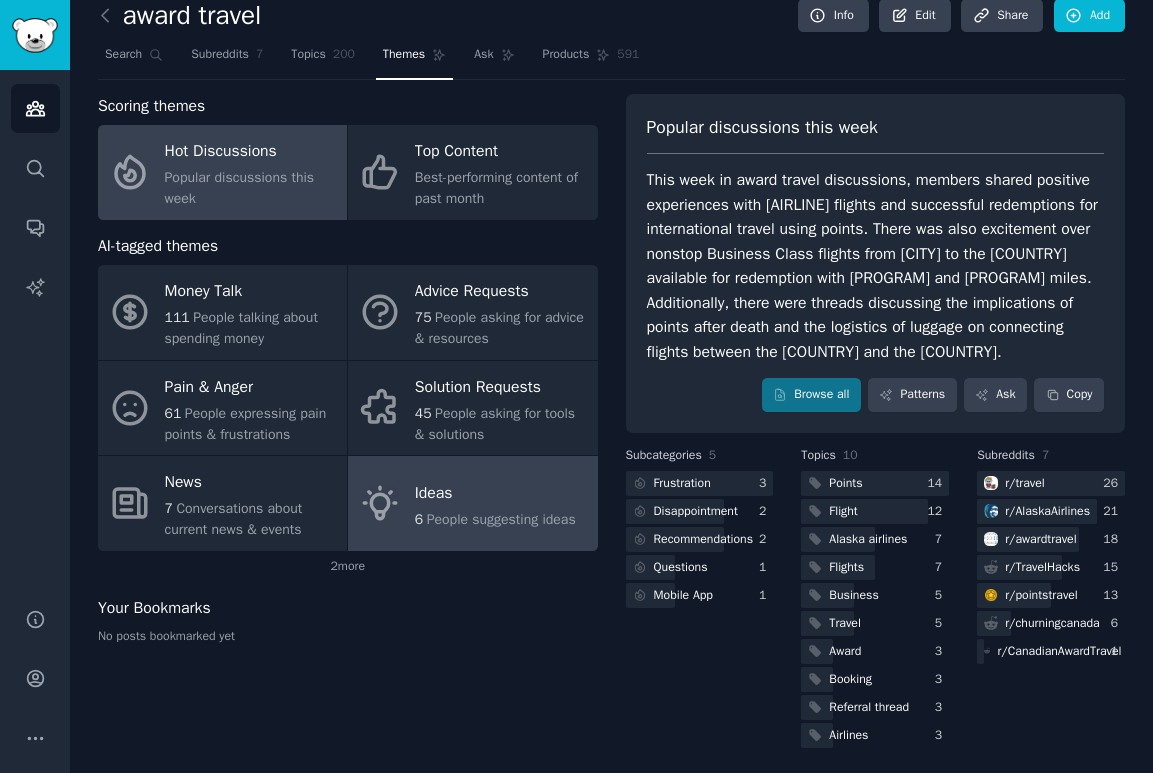 click on "Ideas" at bounding box center (495, 493) 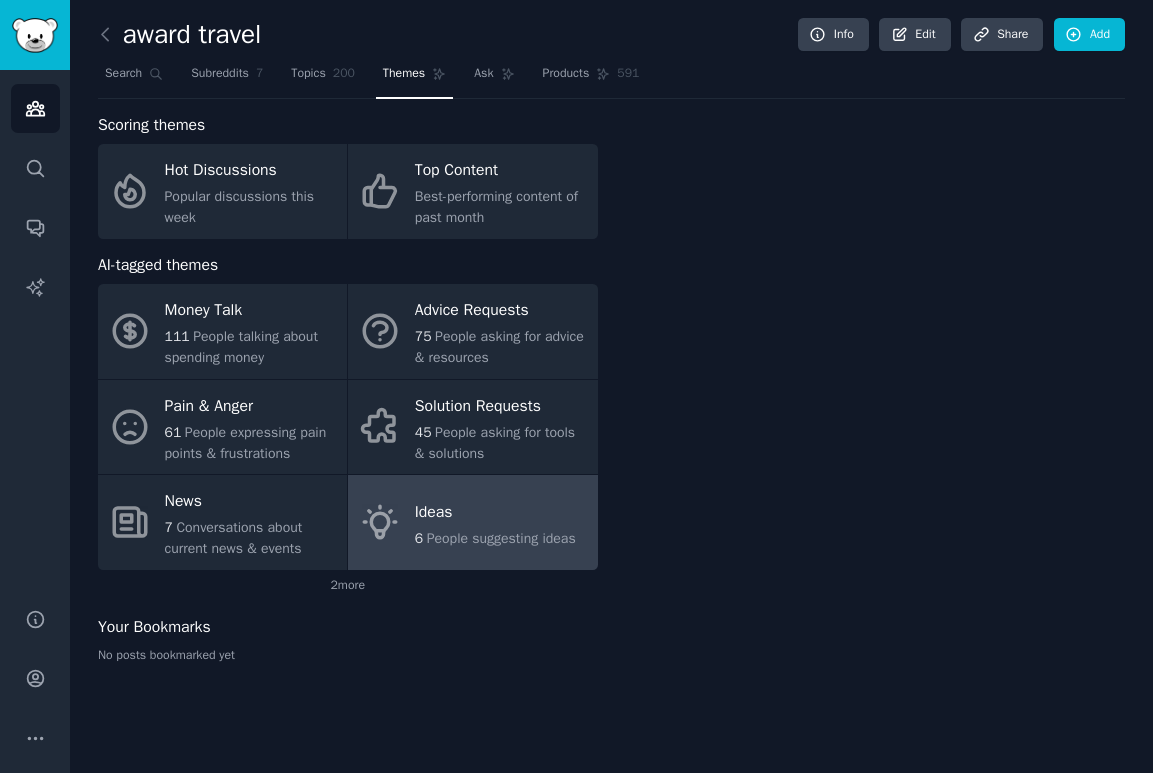 scroll, scrollTop: 0, scrollLeft: 0, axis: both 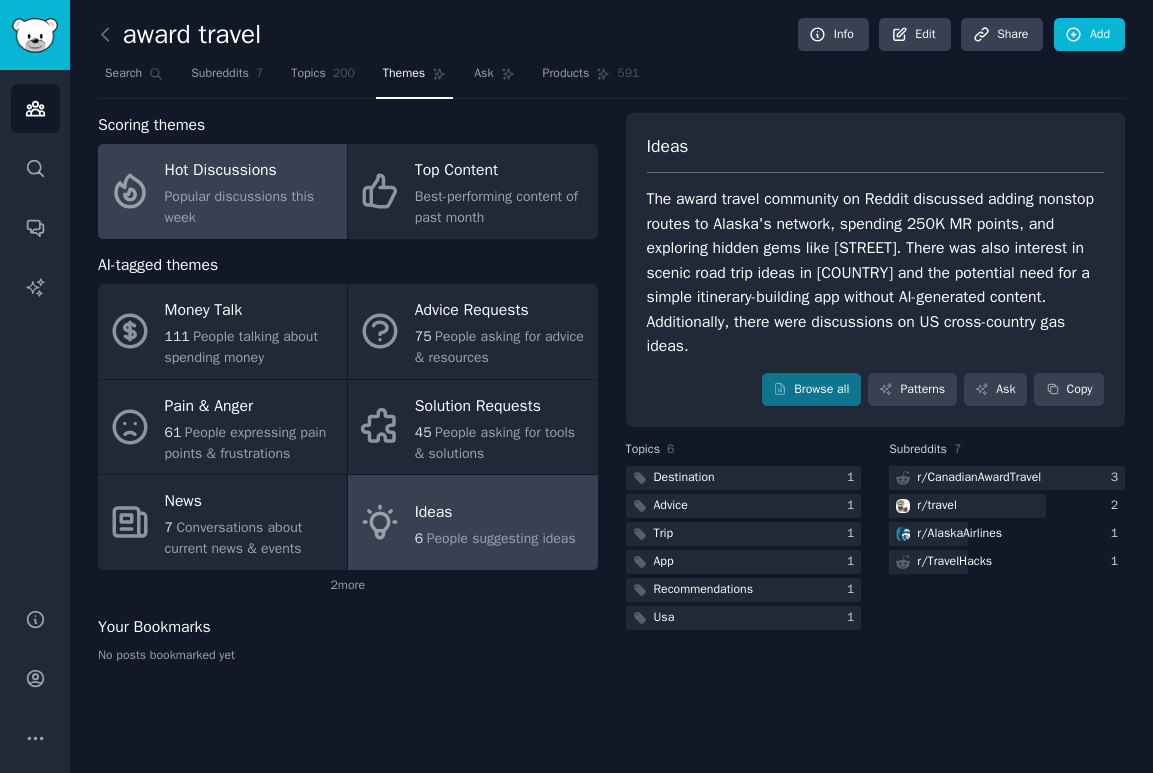 click on "Popular discussions this week" 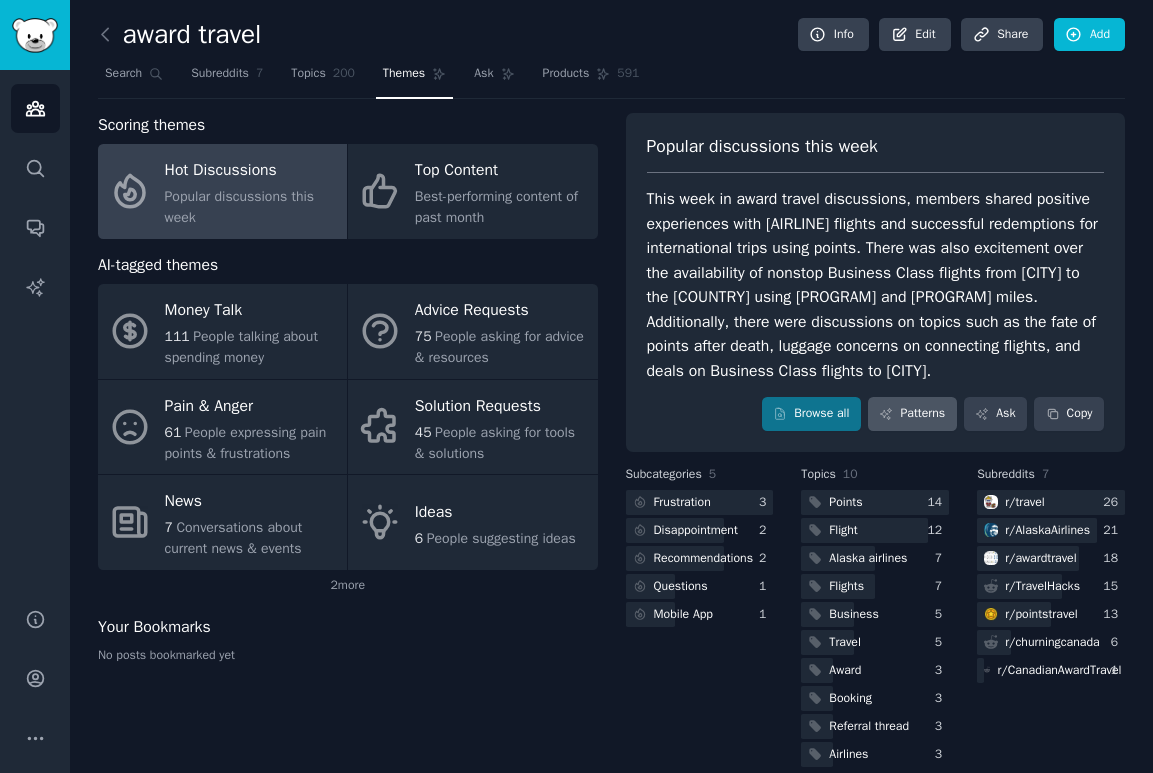 click on "Patterns" at bounding box center (912, 414) 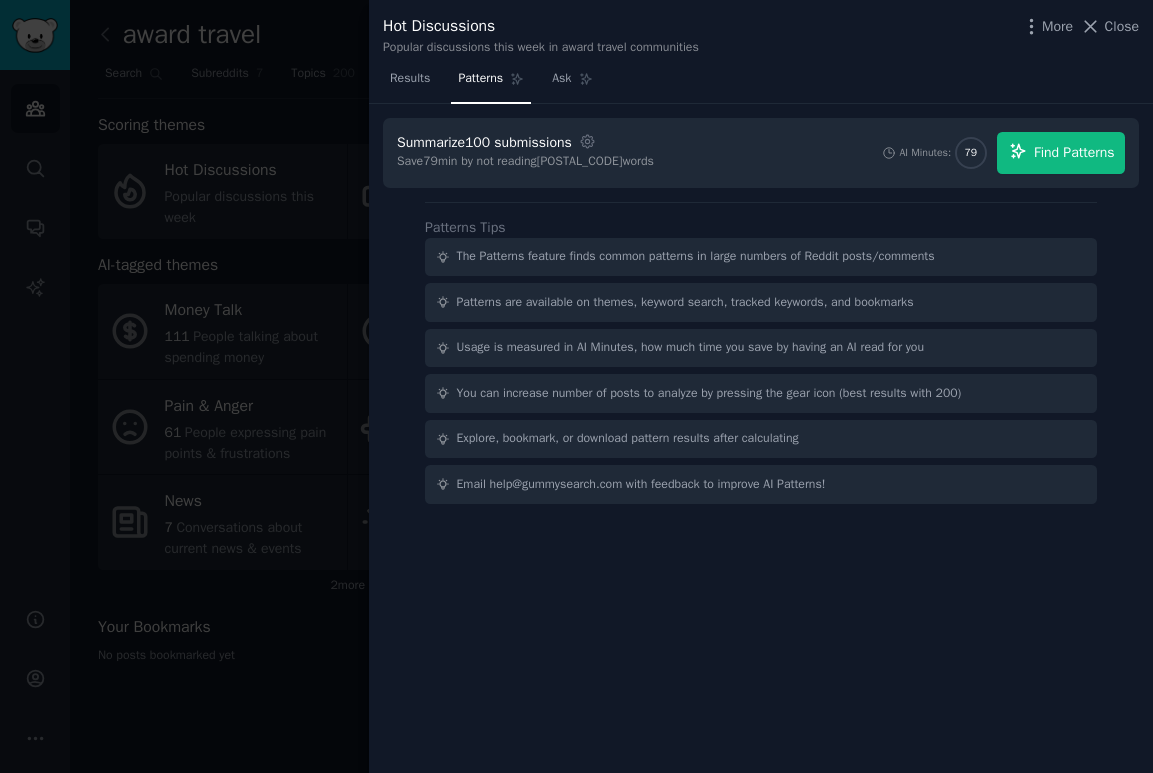 click on "Find Patterns" at bounding box center [1074, 152] 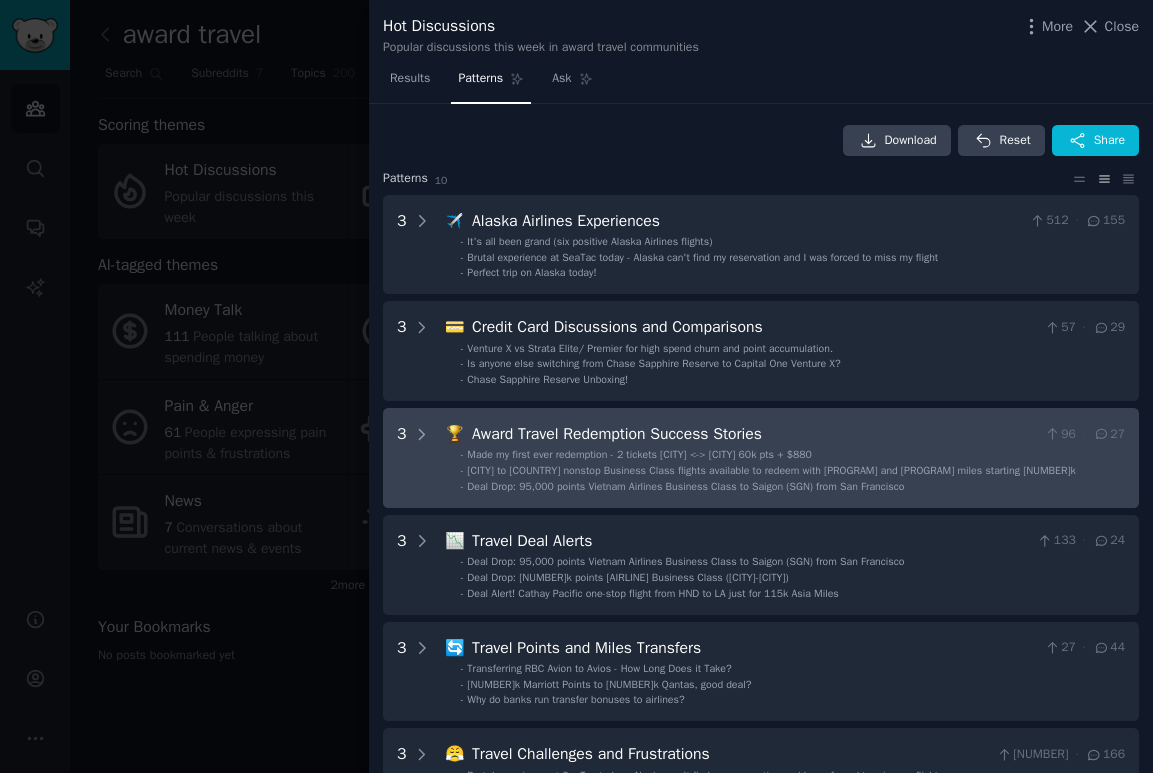 click on "Award Travel Redemption Success Stories" at bounding box center (754, 434) 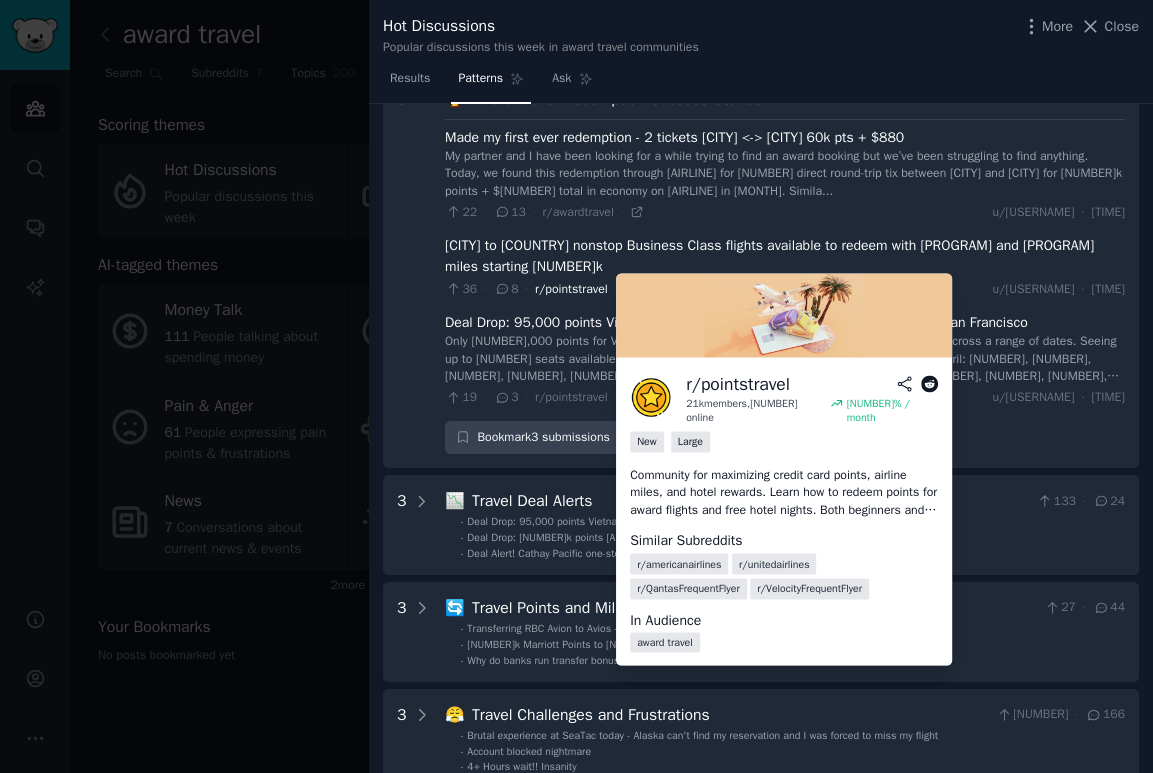 scroll, scrollTop: 337, scrollLeft: 0, axis: vertical 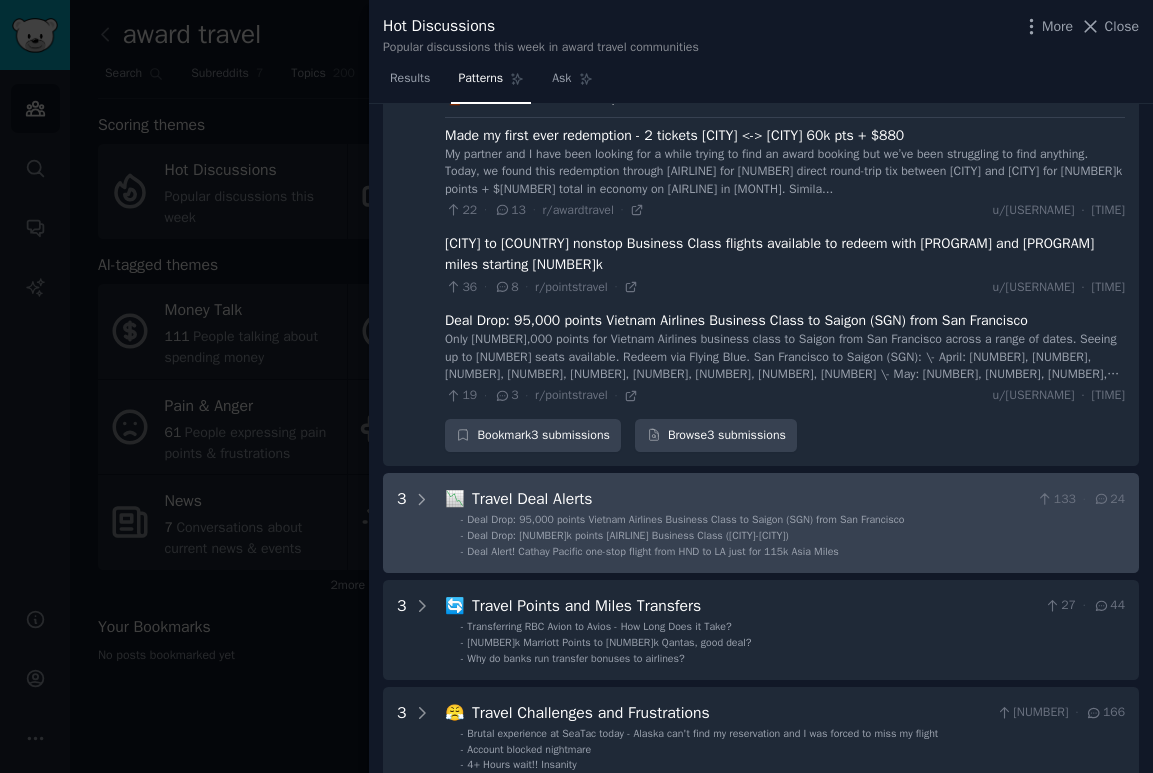 click on "Travel Deal Alerts" at bounding box center (750, 499) 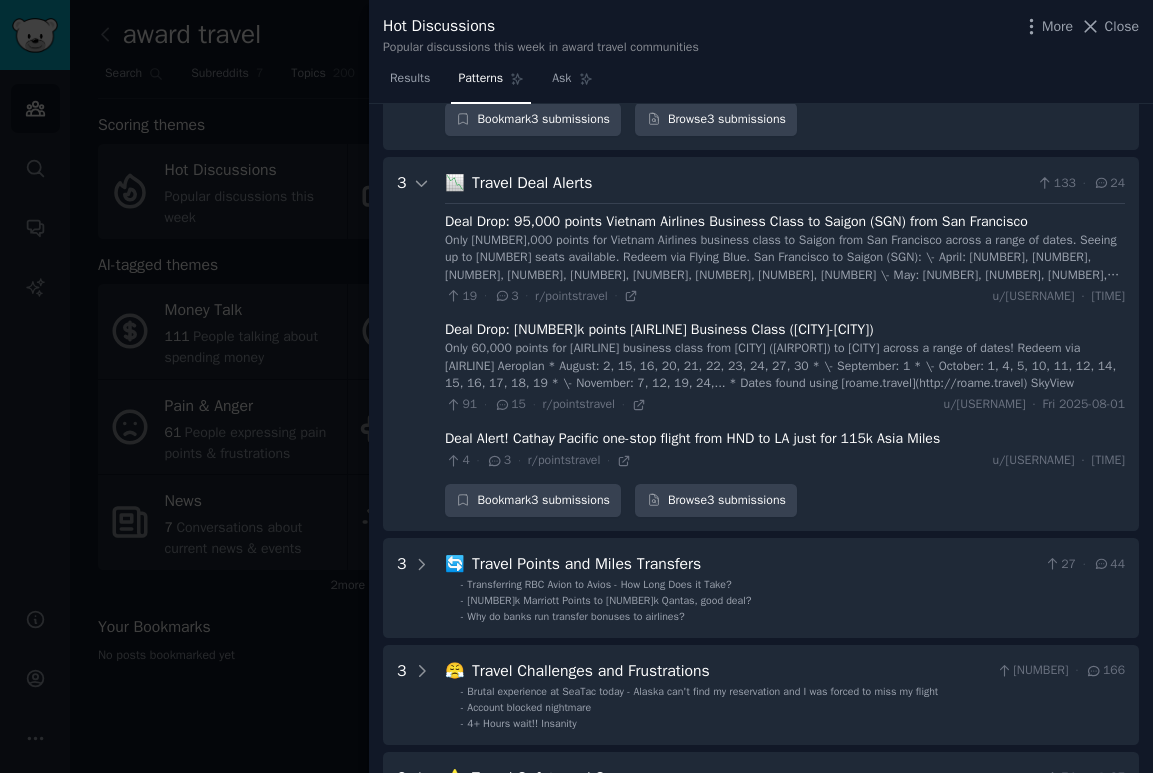 scroll, scrollTop: 700, scrollLeft: 0, axis: vertical 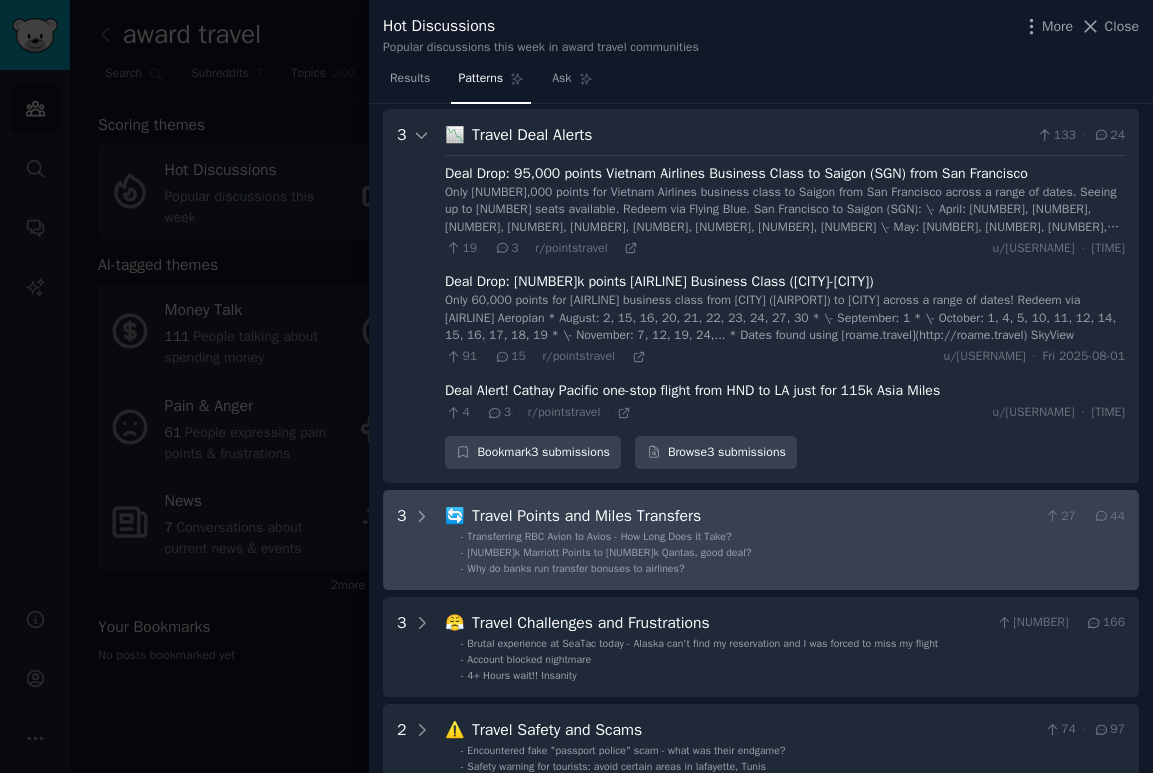 click on "Why do banks run transfer bonuses to airlines?" at bounding box center (575, 568) 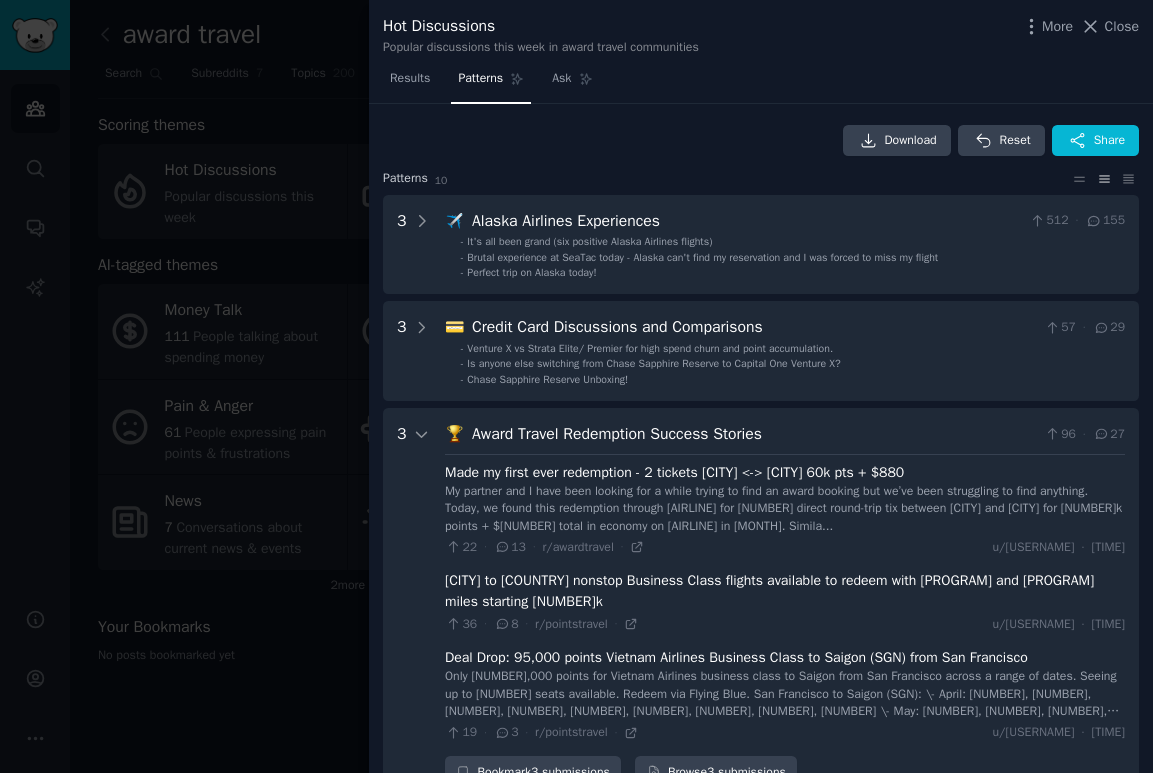 scroll, scrollTop: 0, scrollLeft: 0, axis: both 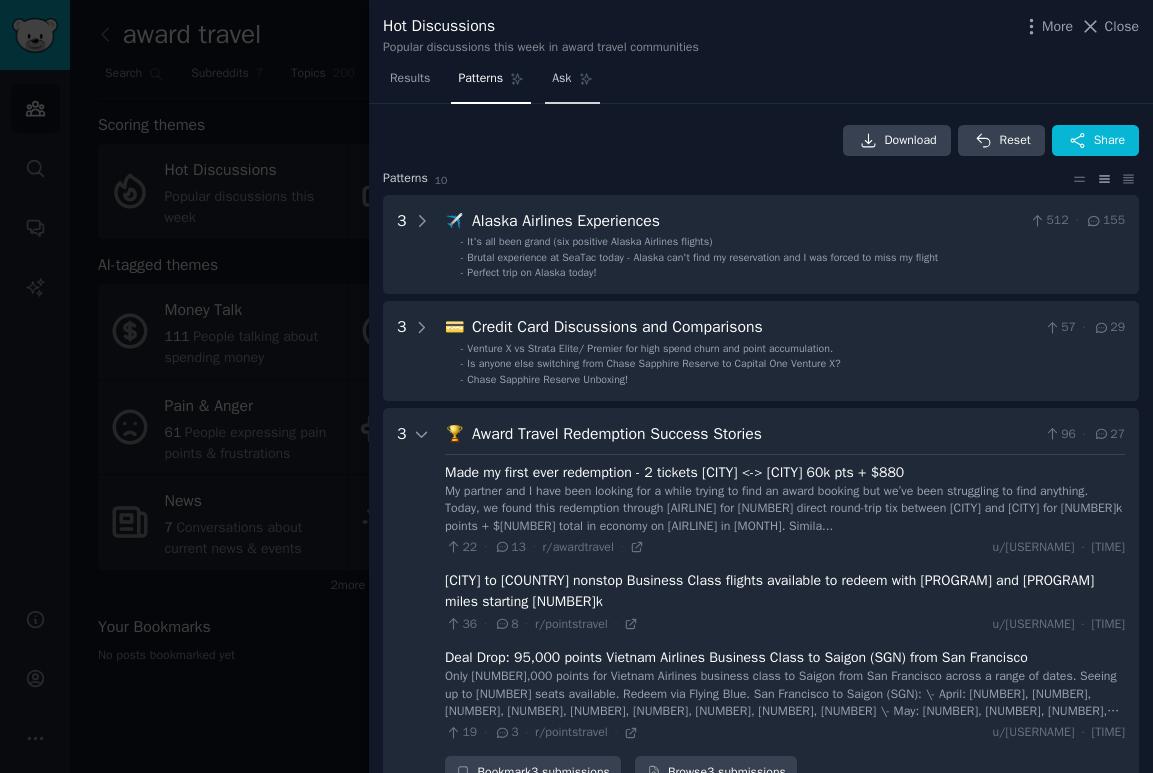 click on "Ask" at bounding box center [561, 79] 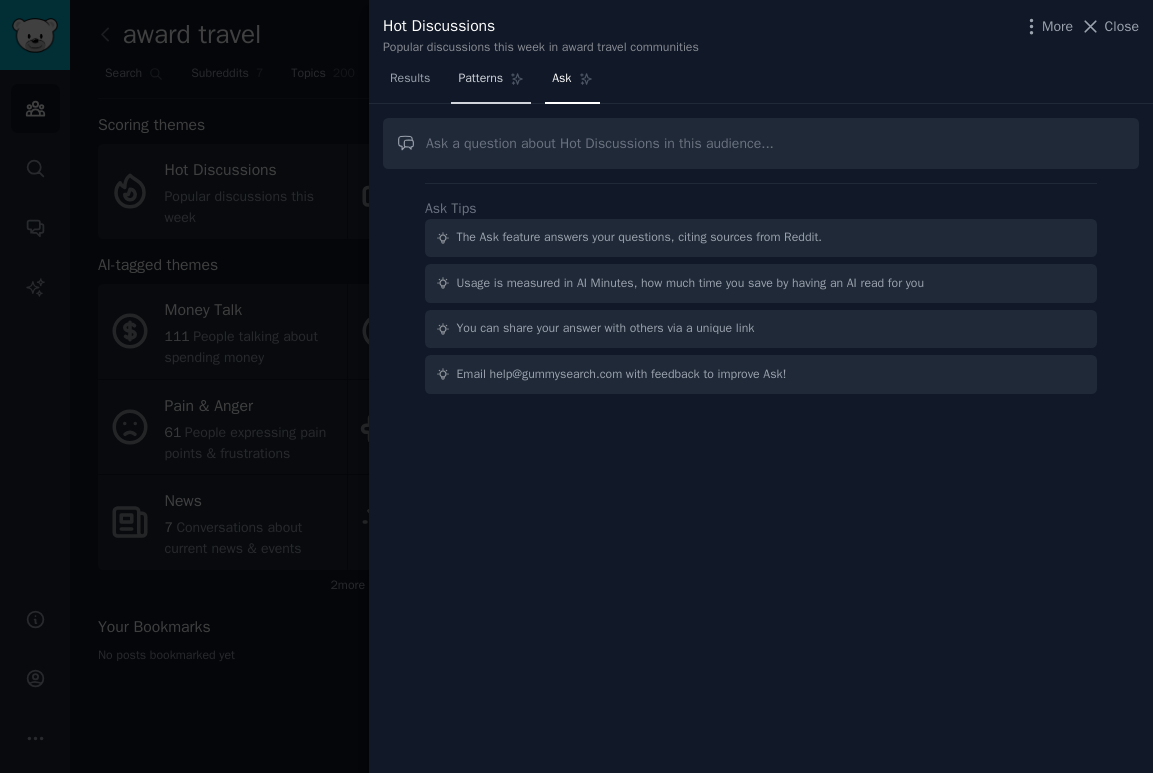 click on "Patterns" at bounding box center [480, 79] 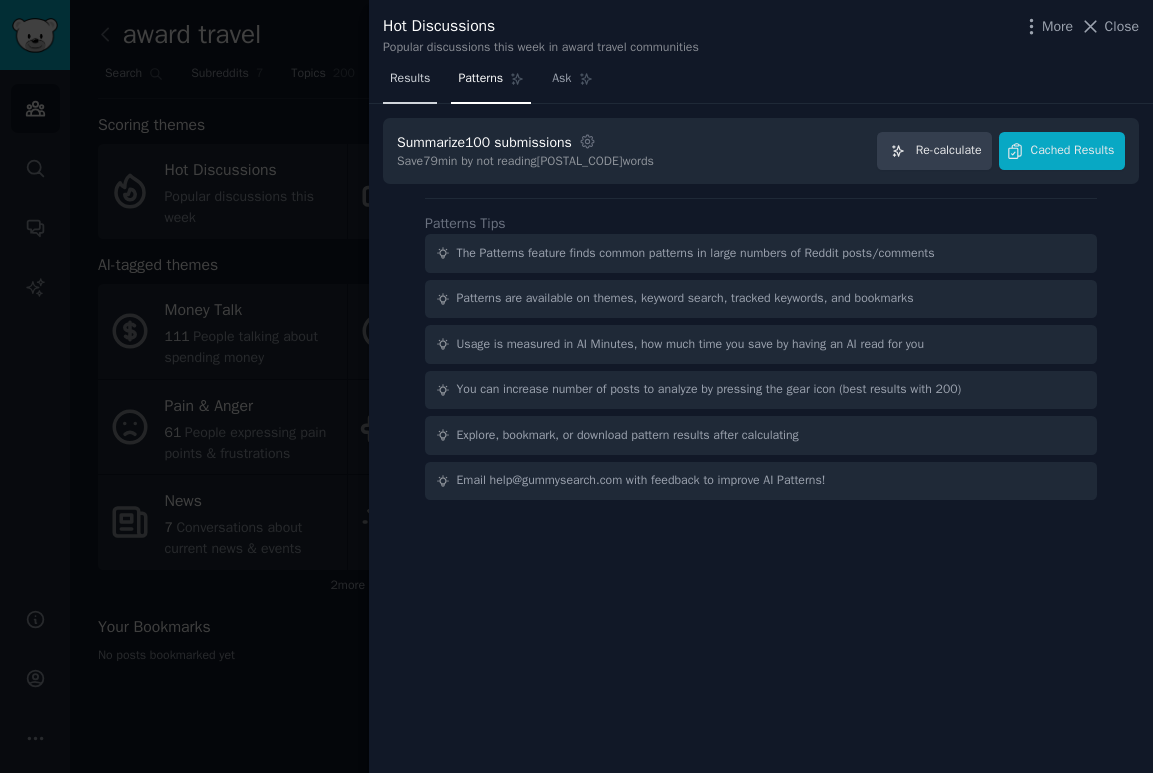 click on "Results" at bounding box center [410, 79] 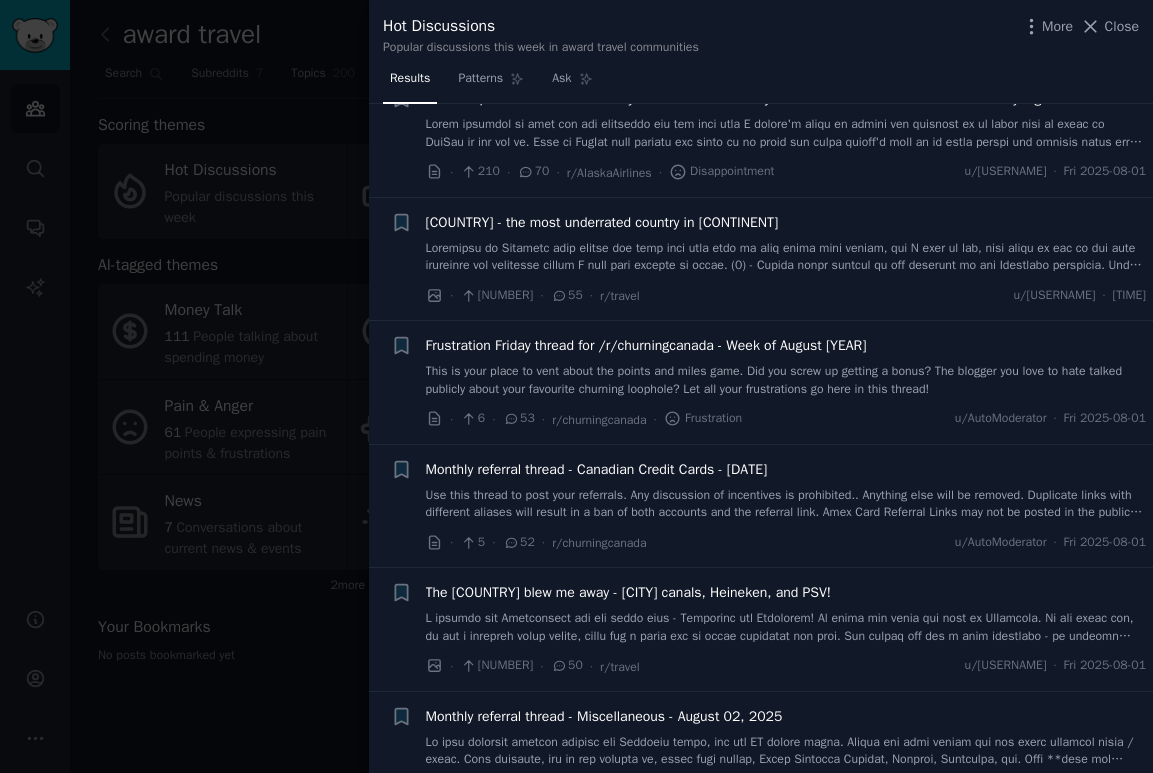 scroll, scrollTop: 1544, scrollLeft: 0, axis: vertical 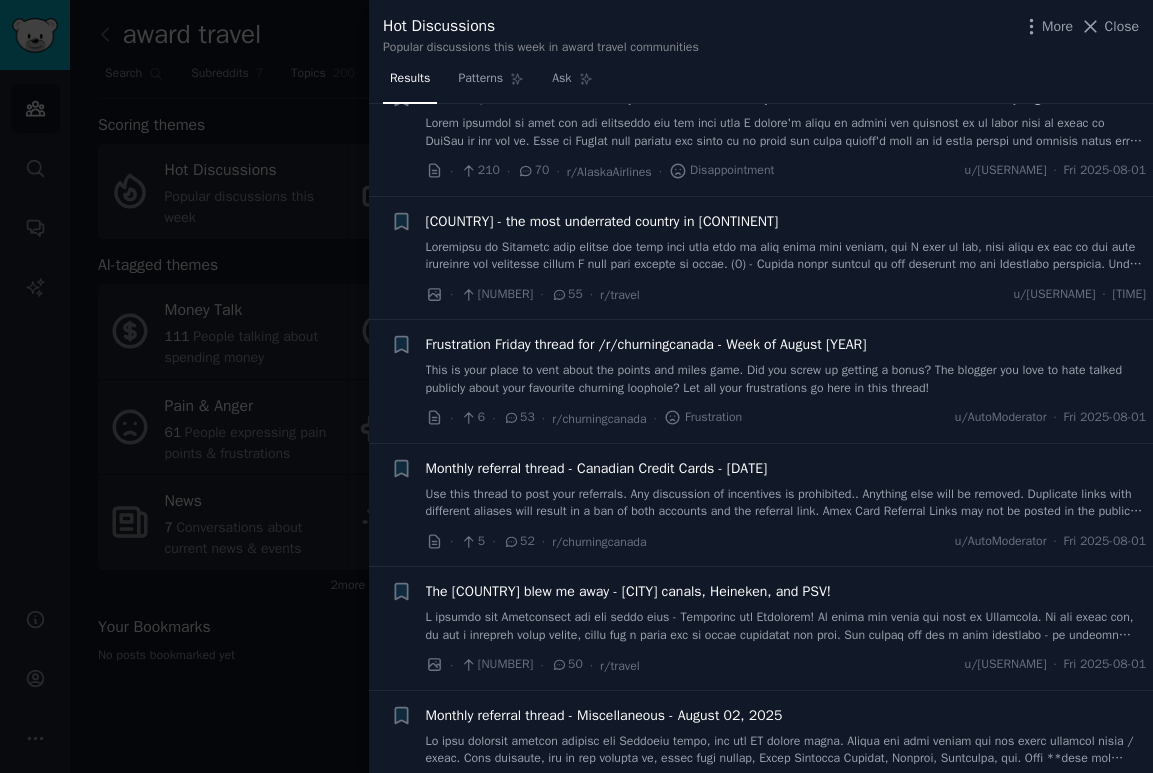 click on "Bulgaria - the most underrated country in Europe" at bounding box center [602, 221] 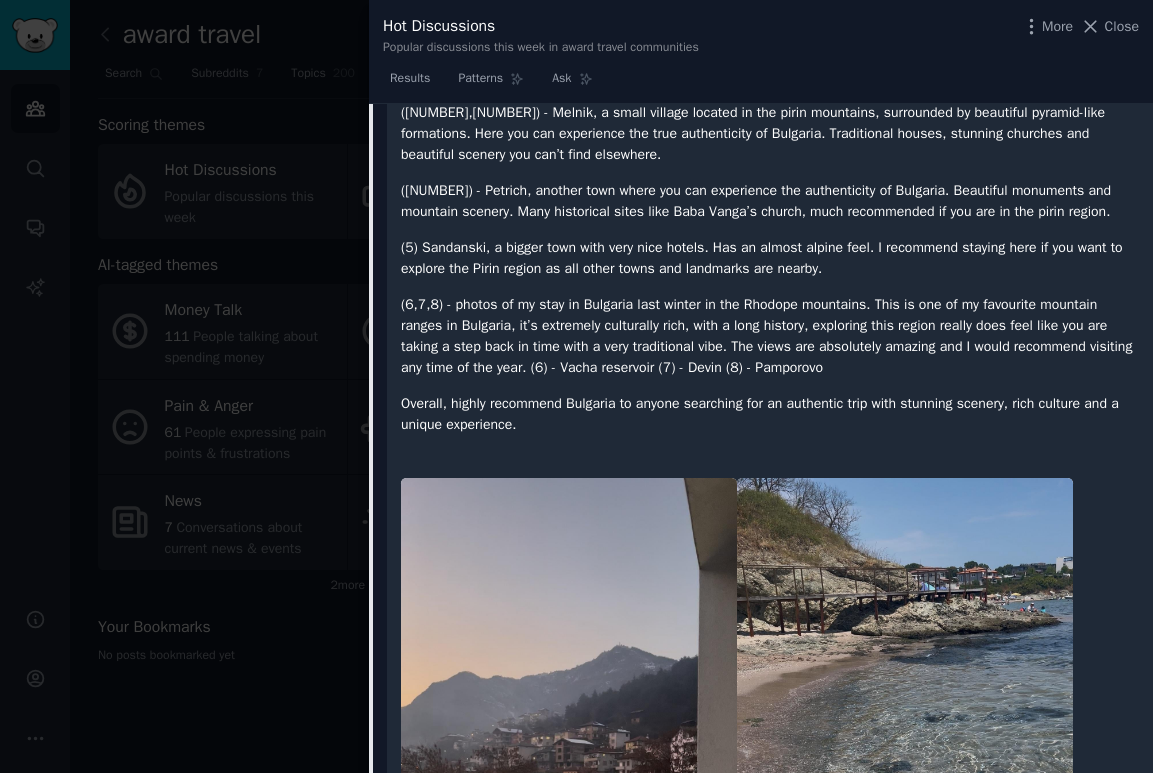 scroll, scrollTop: 2026, scrollLeft: 0, axis: vertical 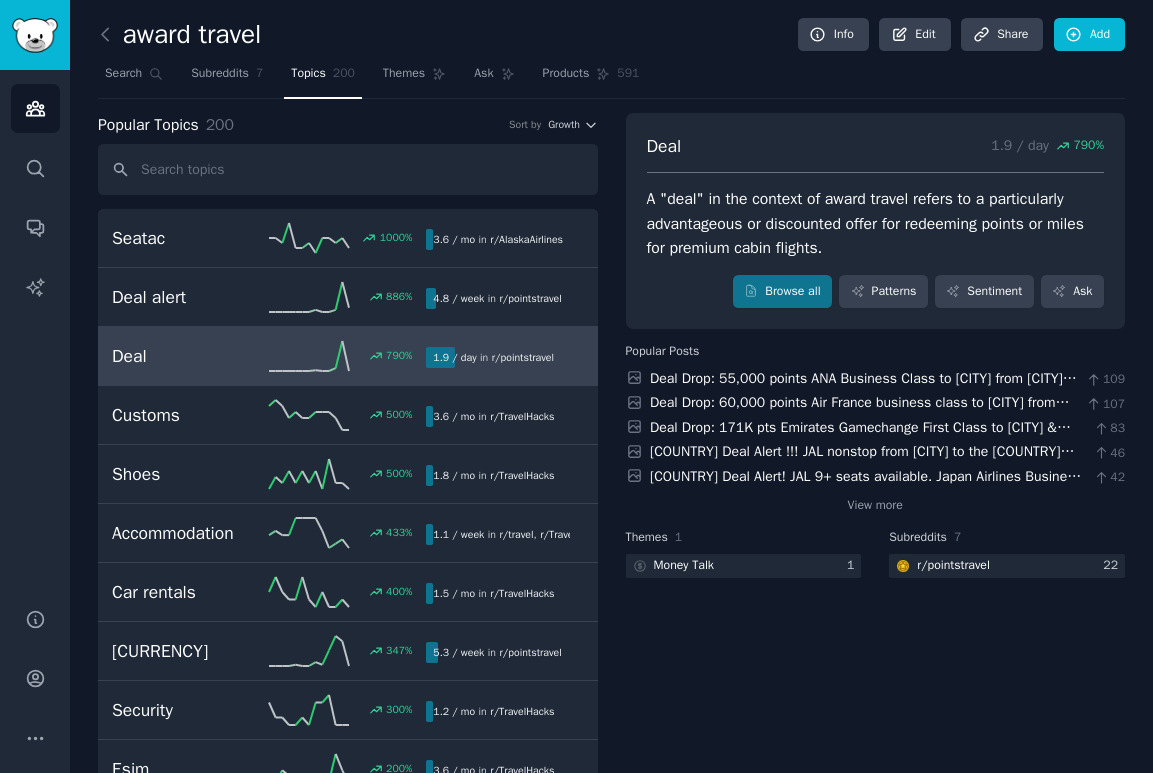 click at bounding box center [35, 35] 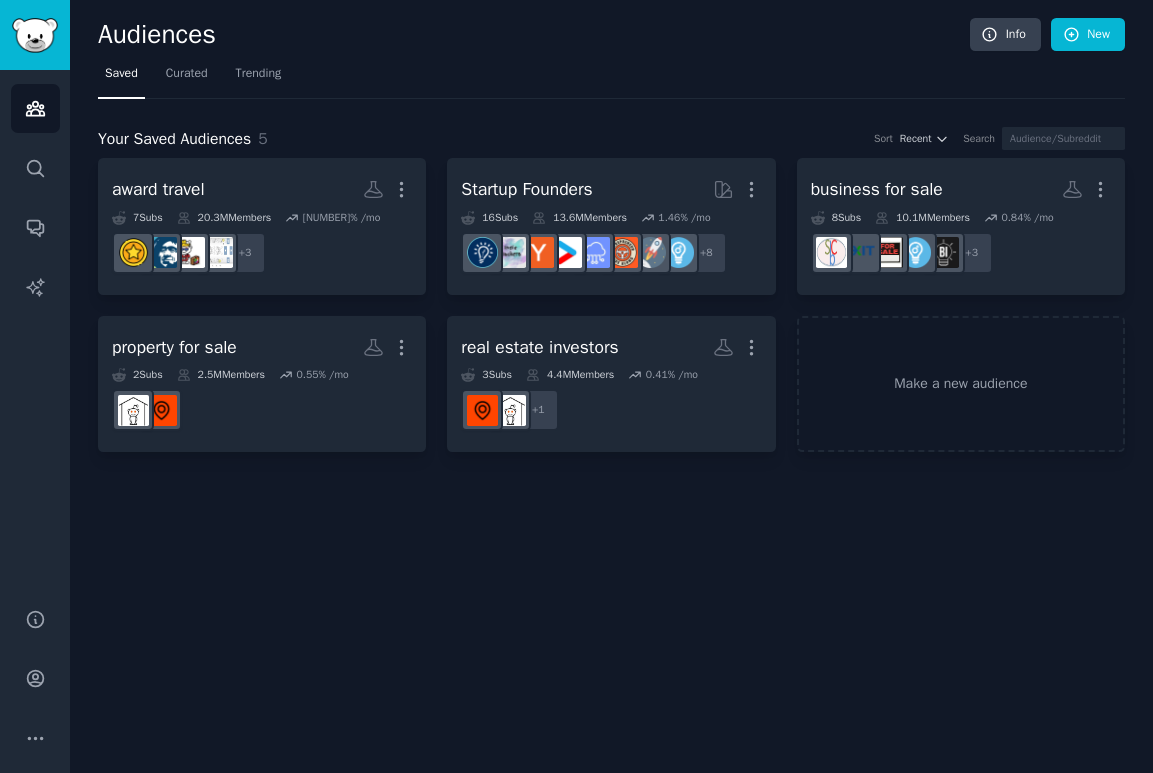 click at bounding box center (35, 35) 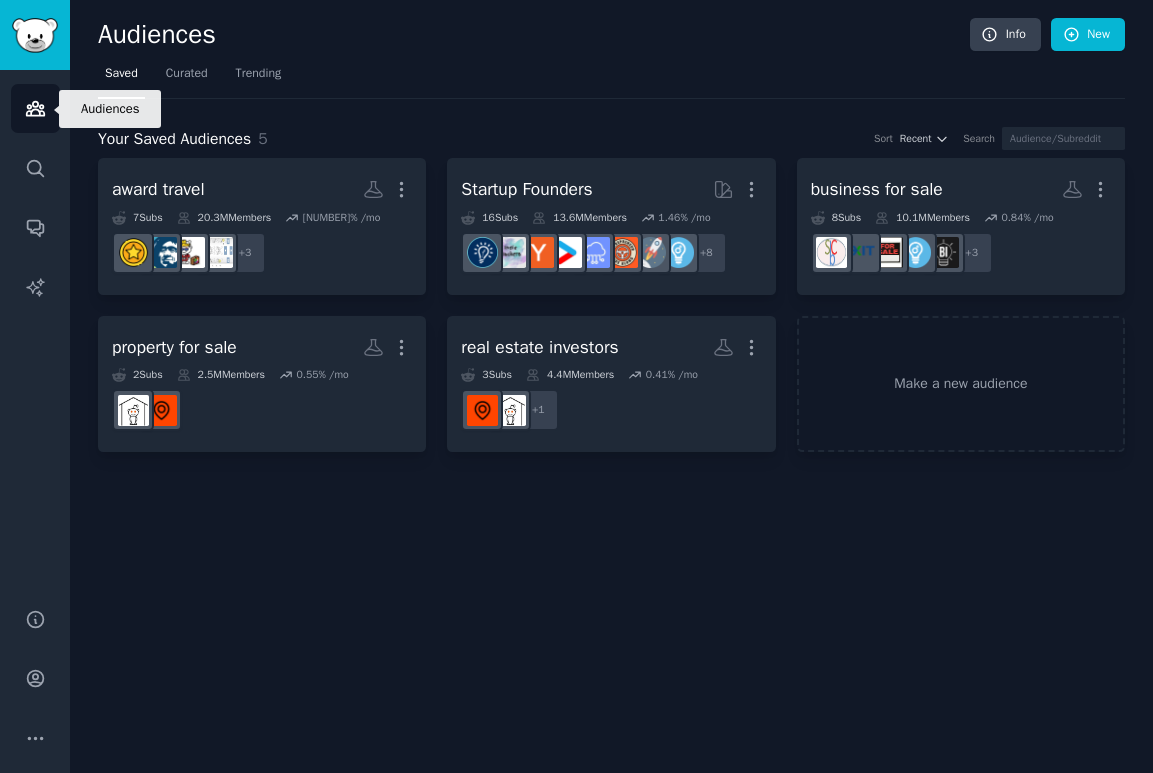 click 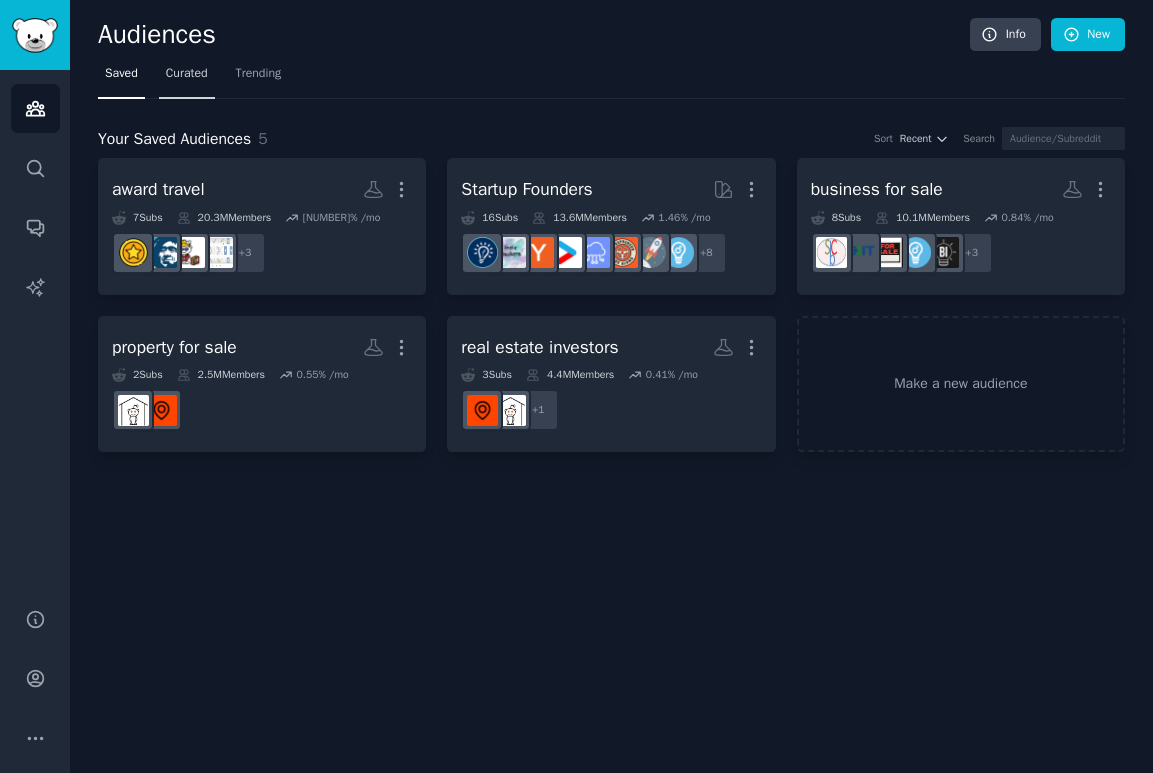 click on "Curated" at bounding box center [187, 74] 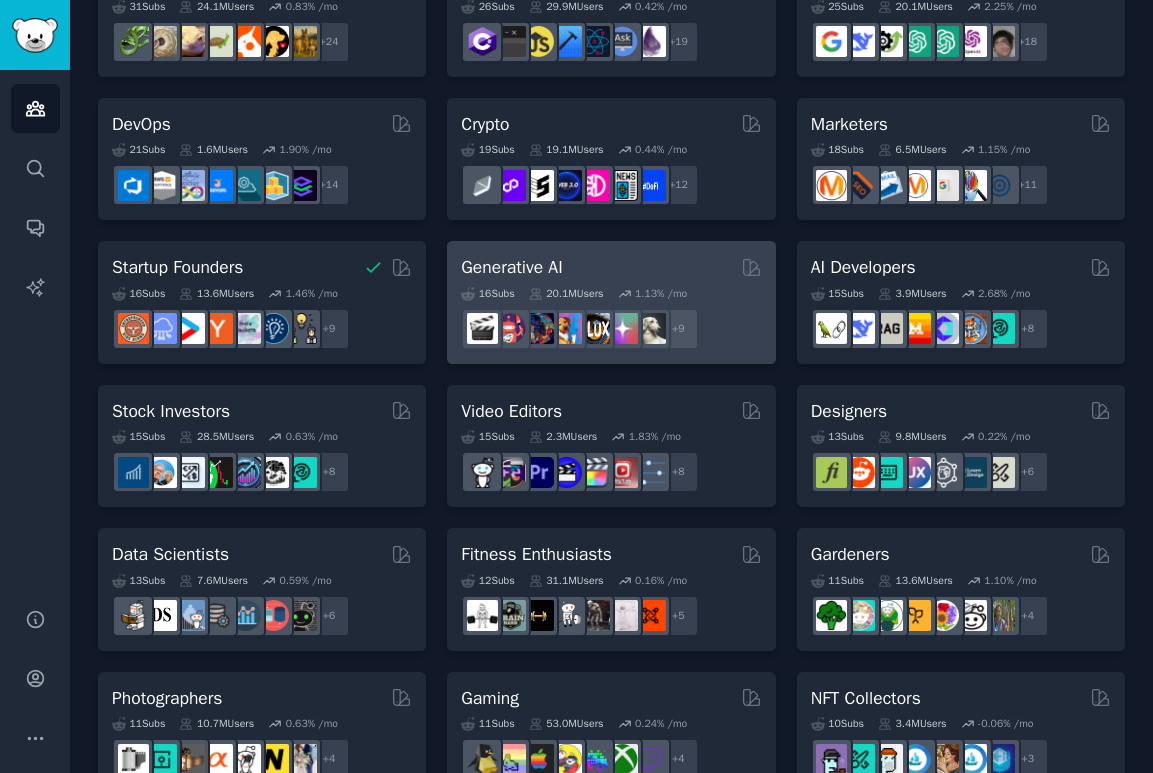 scroll, scrollTop: 231, scrollLeft: 0, axis: vertical 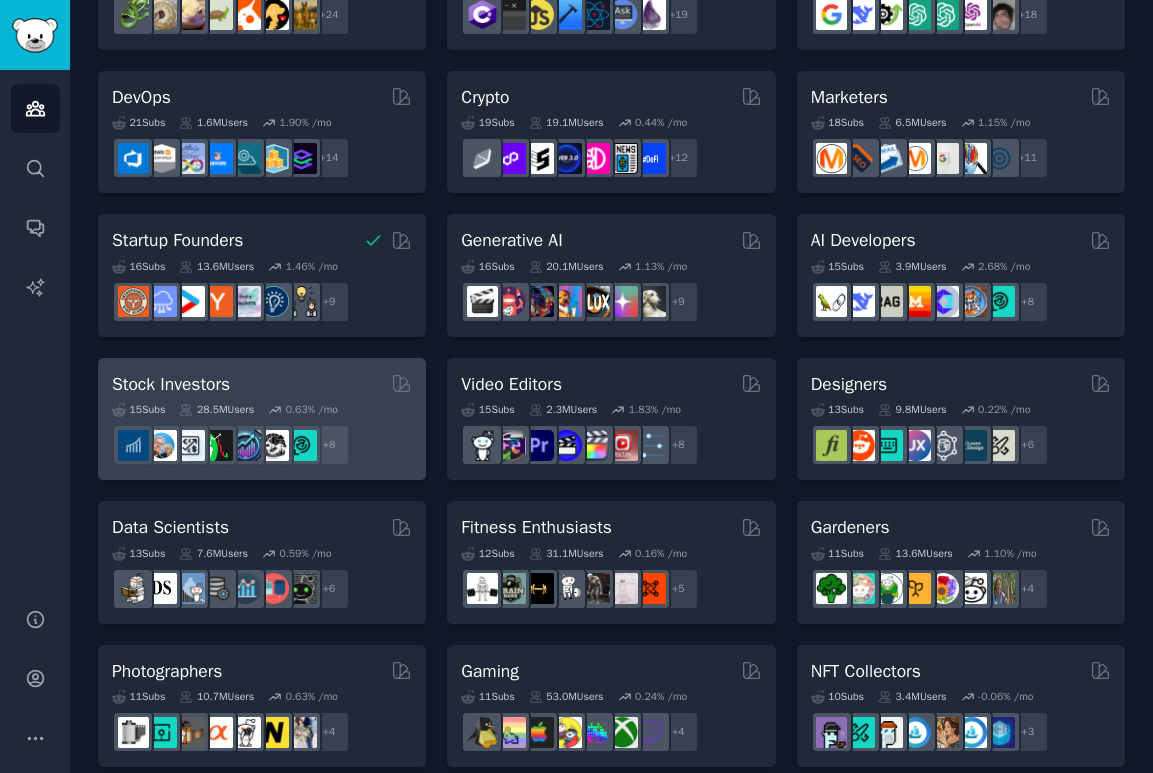 click on "15  Sub s 28.5M  Users 0.63 % /mo + 8" at bounding box center [262, 431] 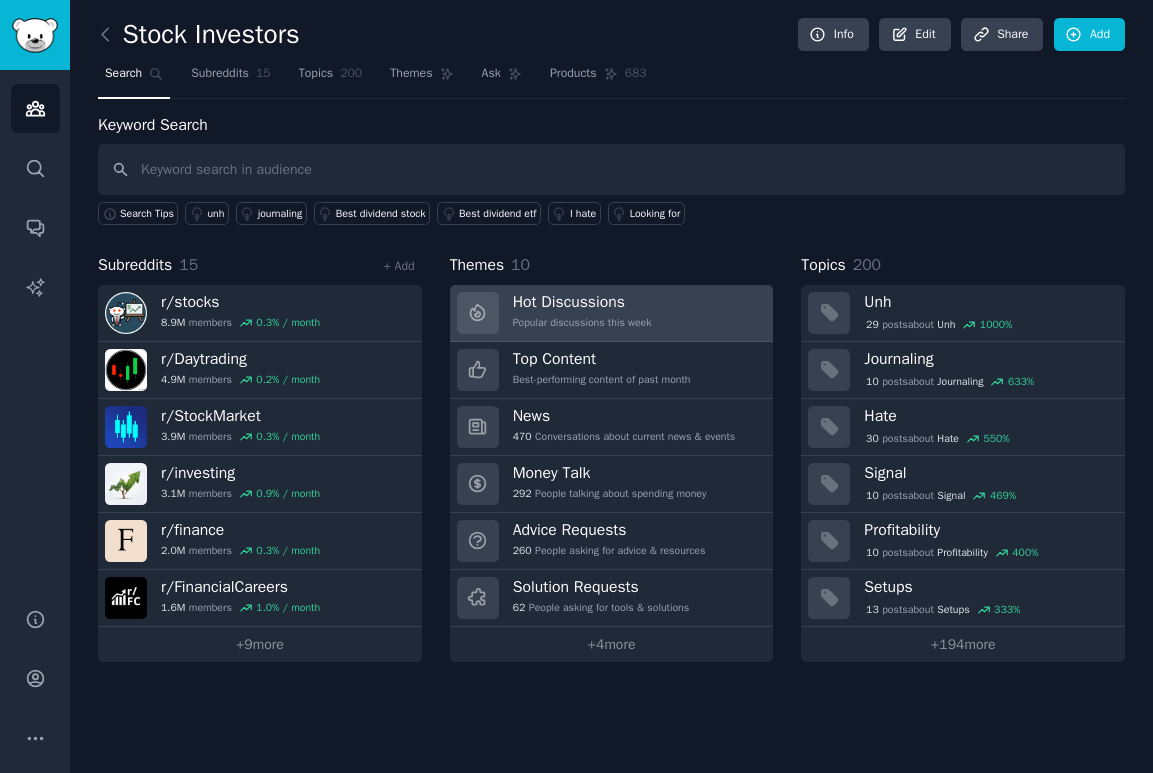 click on "Hot Discussions" at bounding box center (582, 302) 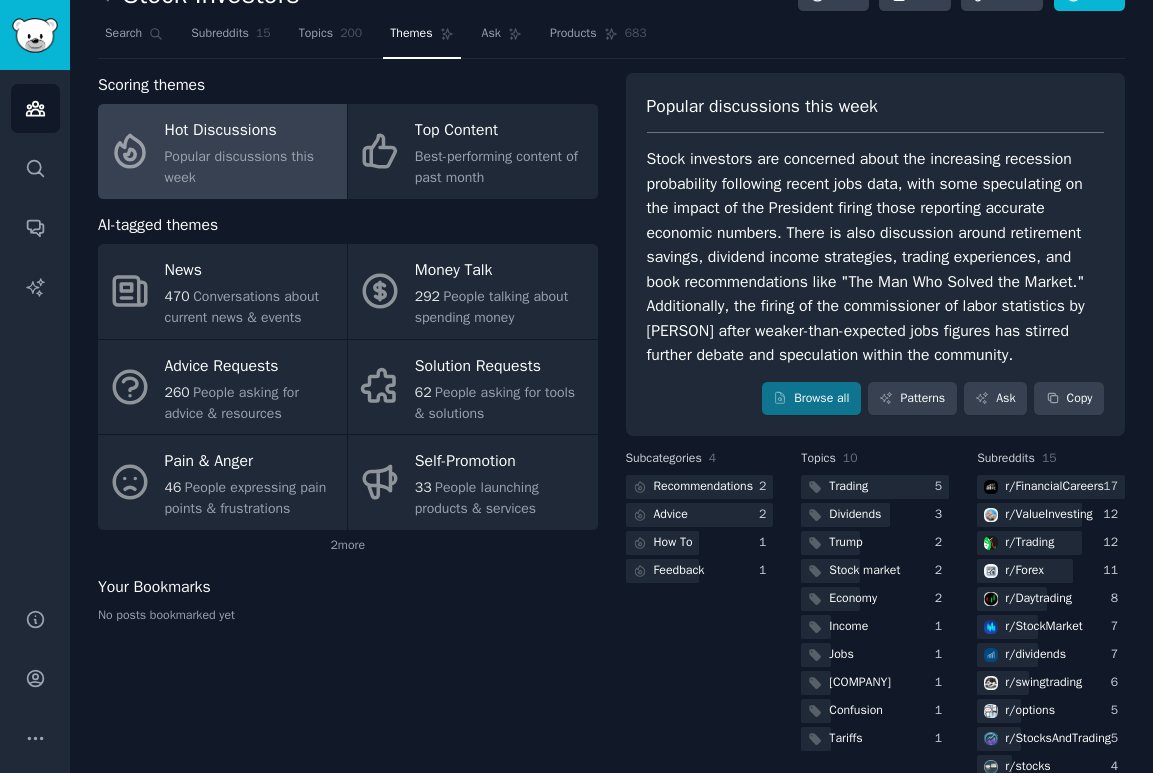 scroll, scrollTop: 81, scrollLeft: 0, axis: vertical 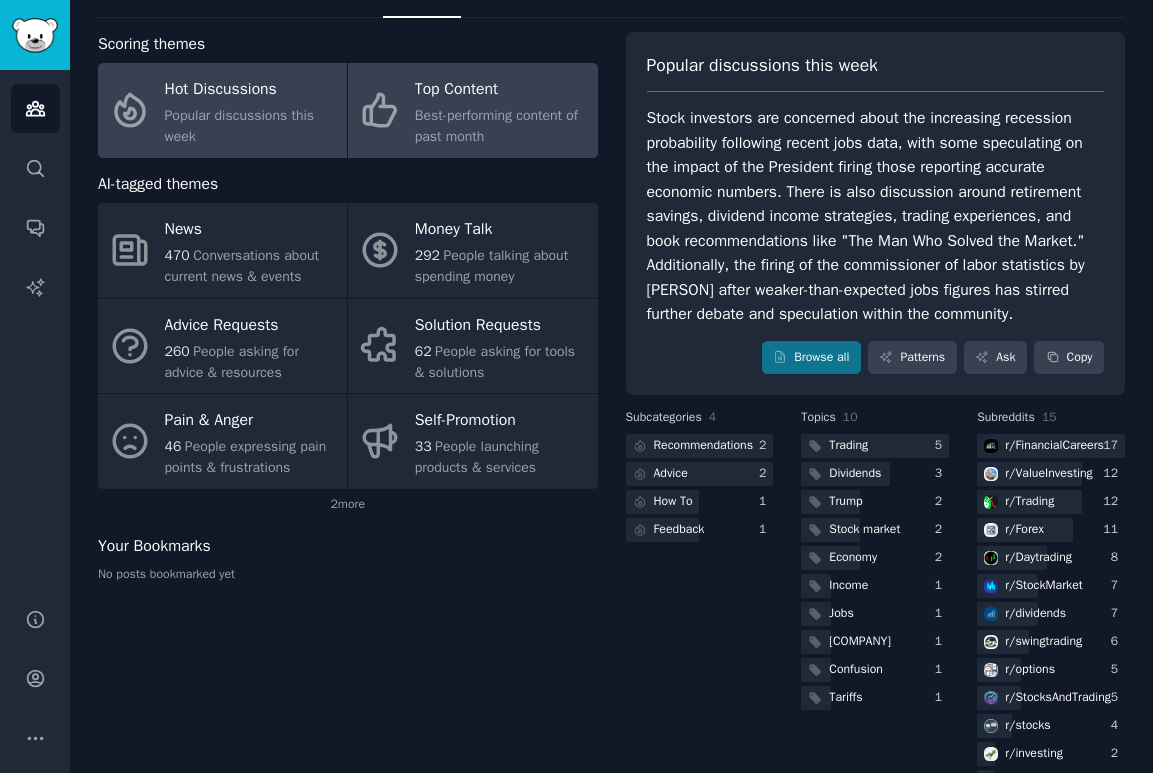 click on "Best-performing content of past month" 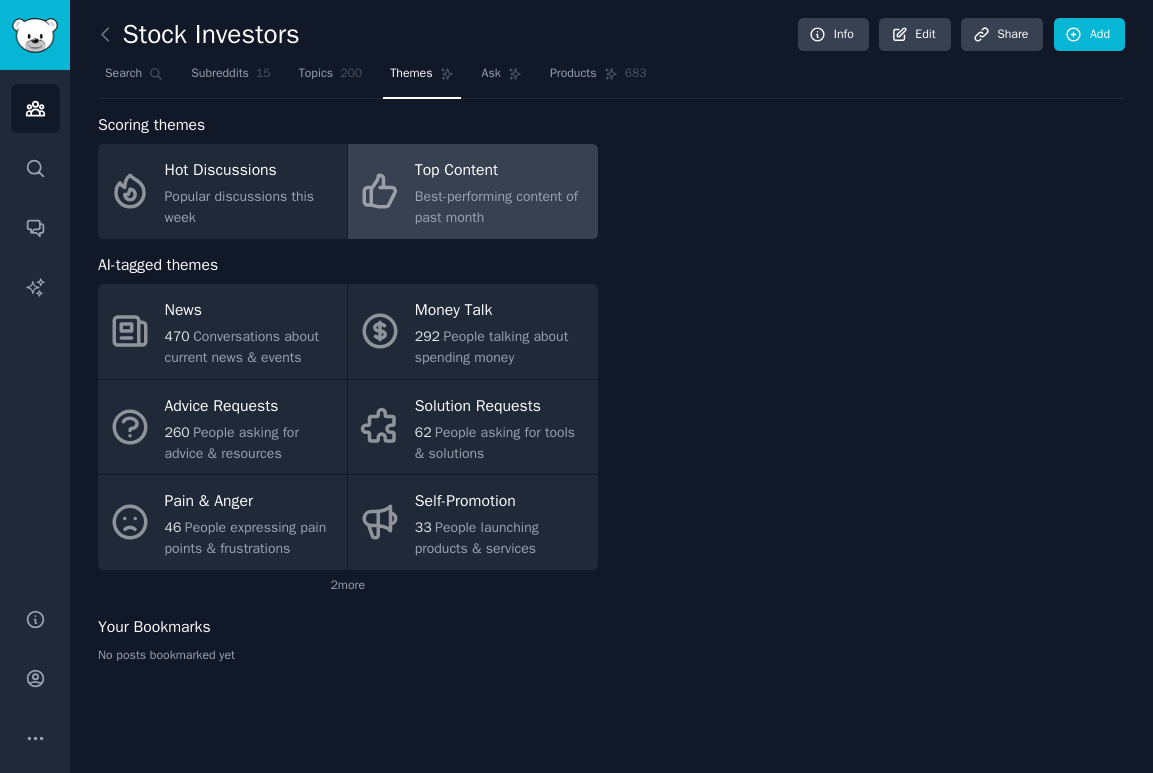 scroll, scrollTop: 0, scrollLeft: 0, axis: both 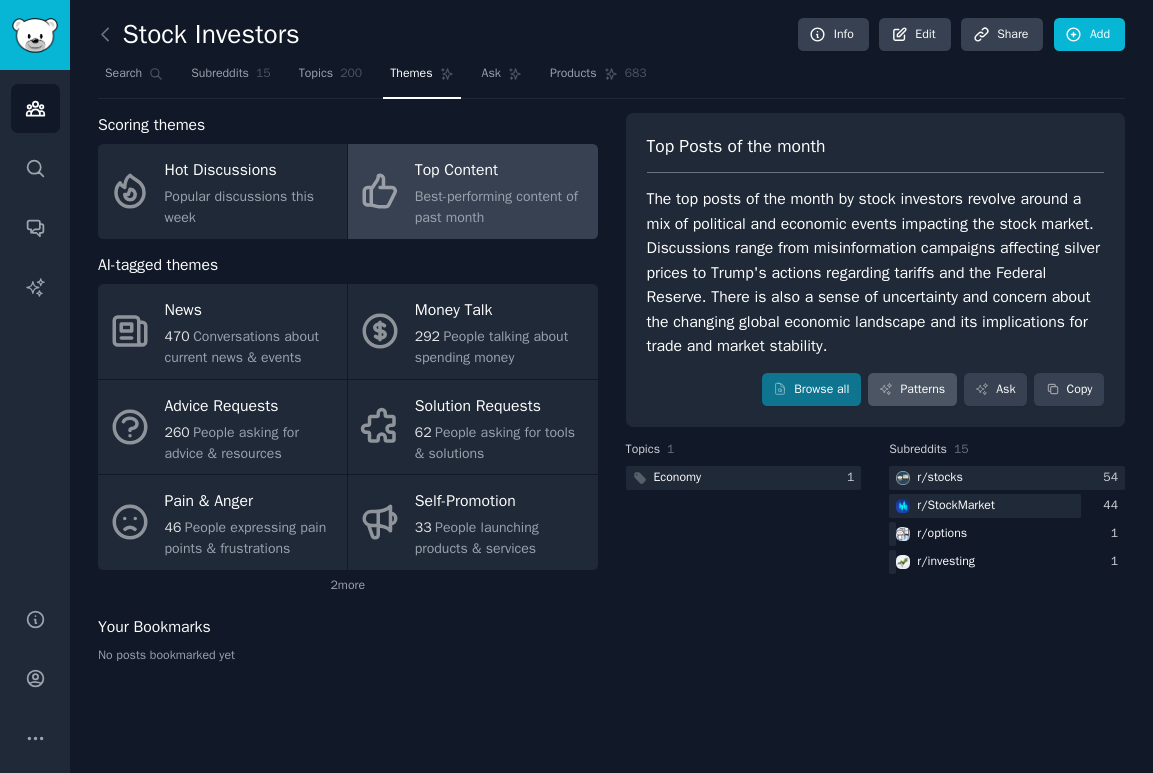 click on "Patterns" at bounding box center [912, 390] 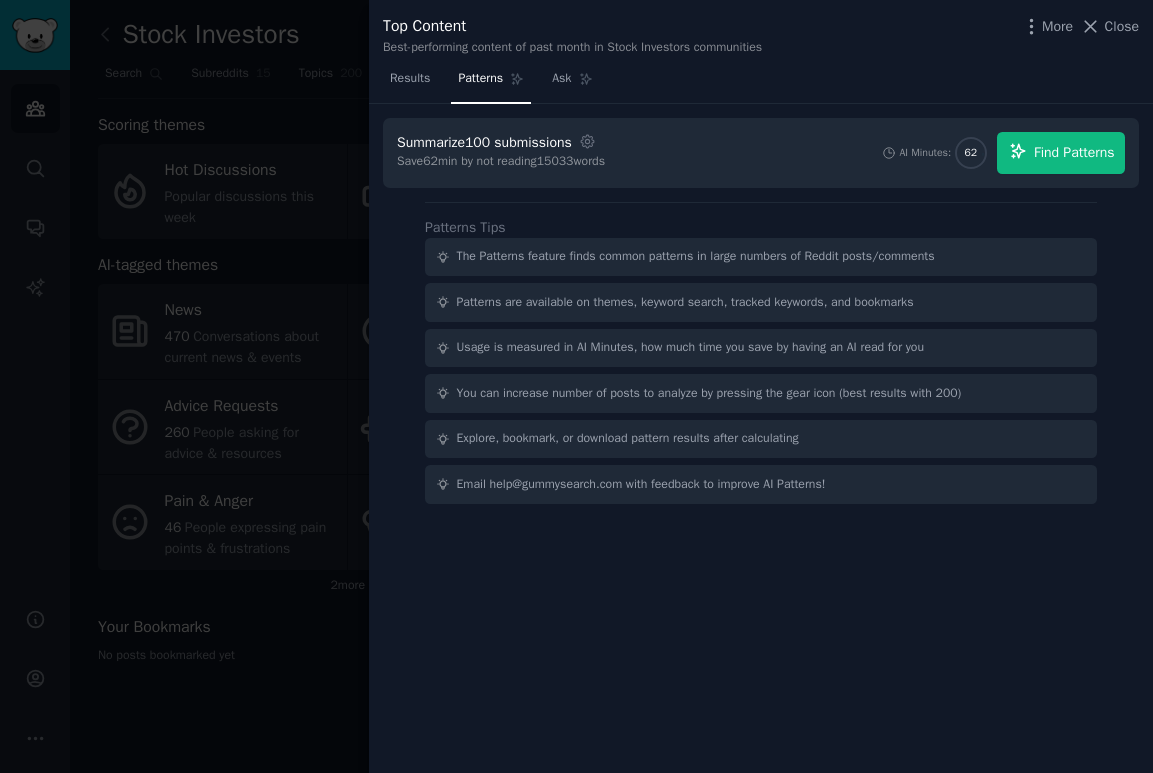 click on "Find Patterns" at bounding box center [1074, 152] 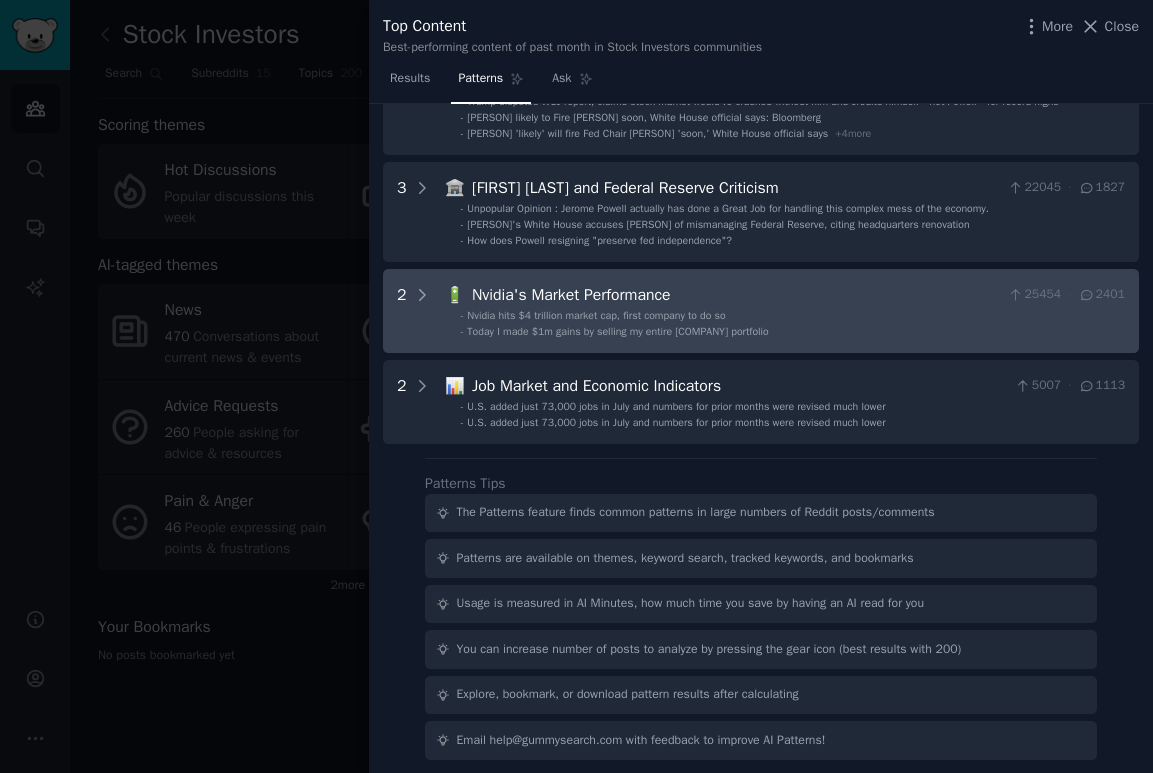 scroll, scrollTop: 174, scrollLeft: 0, axis: vertical 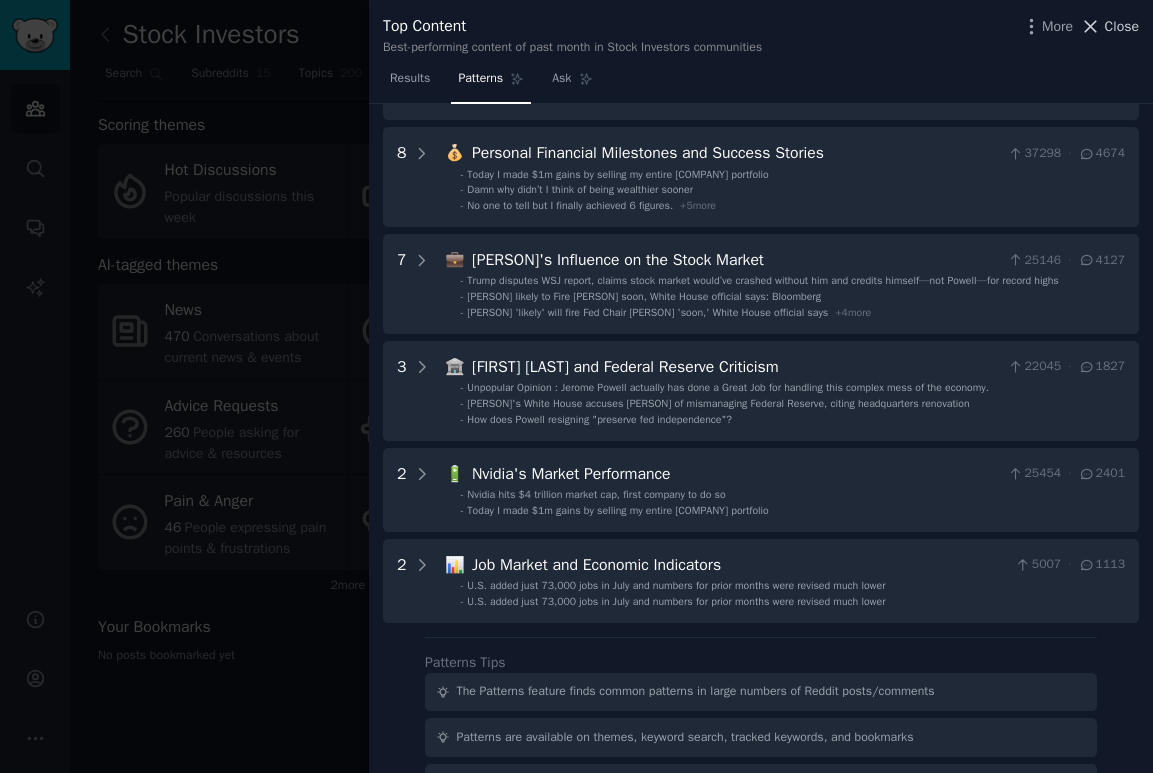 click on "Close" at bounding box center [1122, 26] 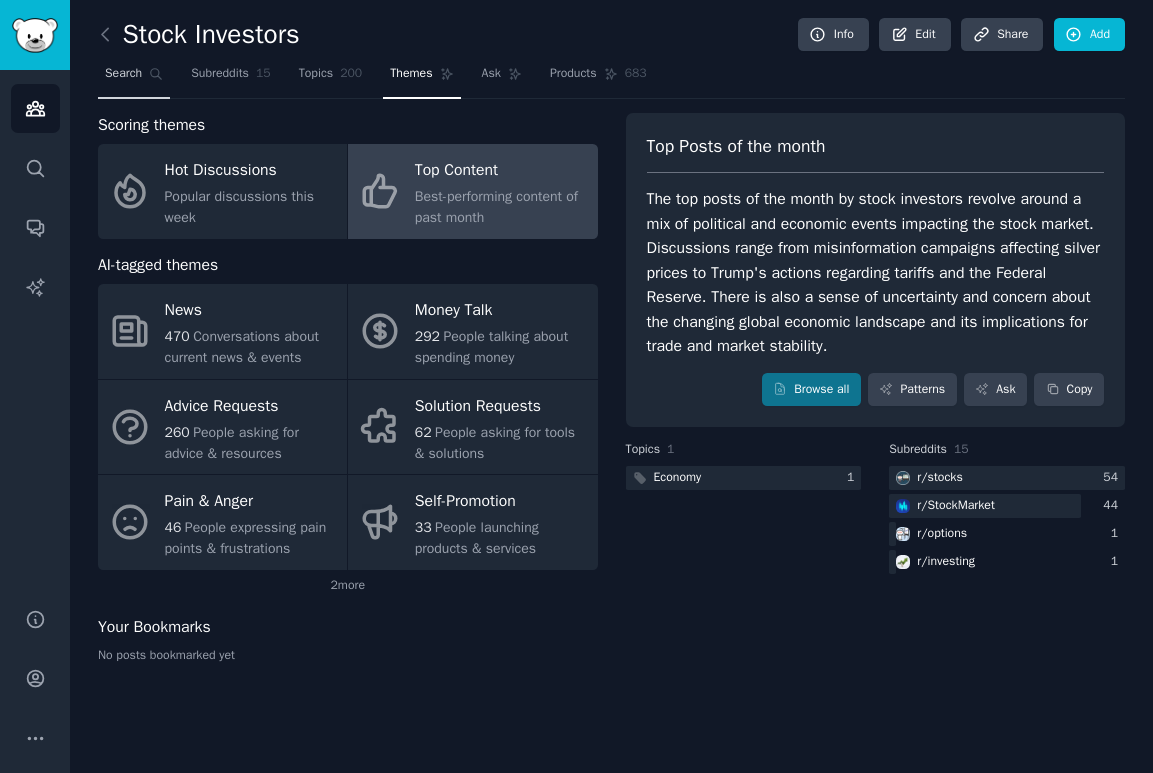 click on "Search" at bounding box center (134, 78) 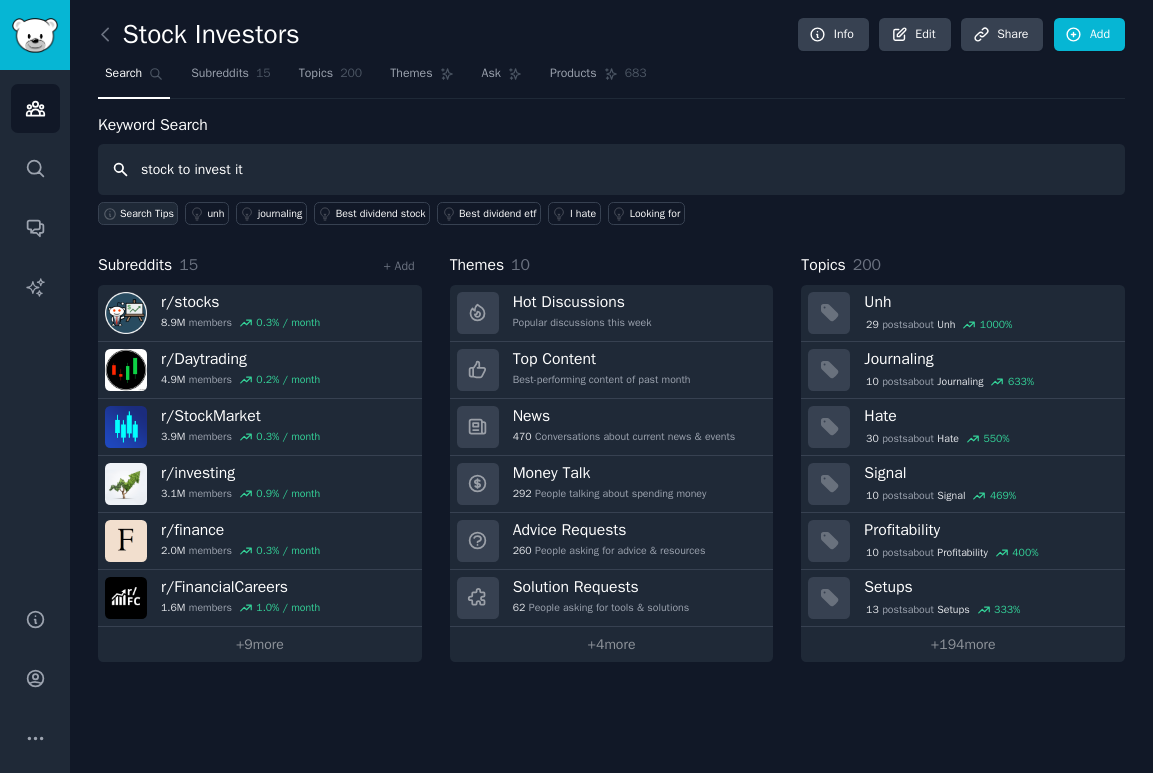 type on "stock to invest it" 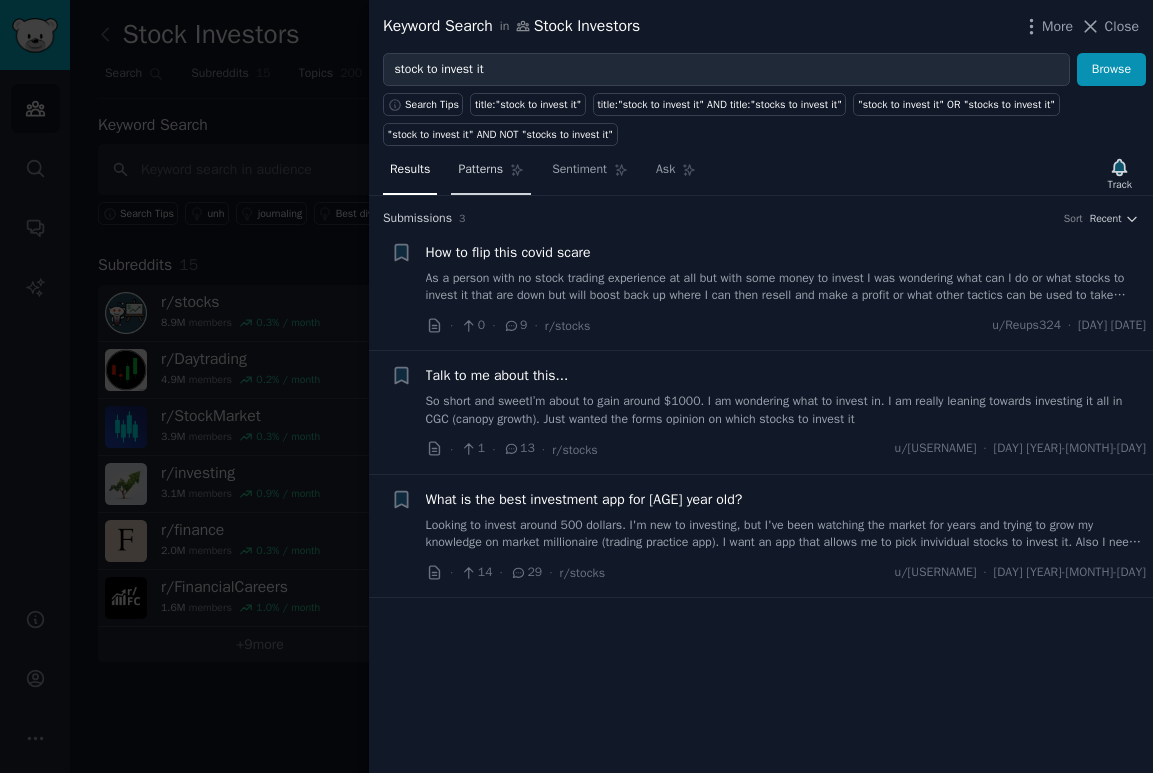 click on "Patterns" at bounding box center [480, 170] 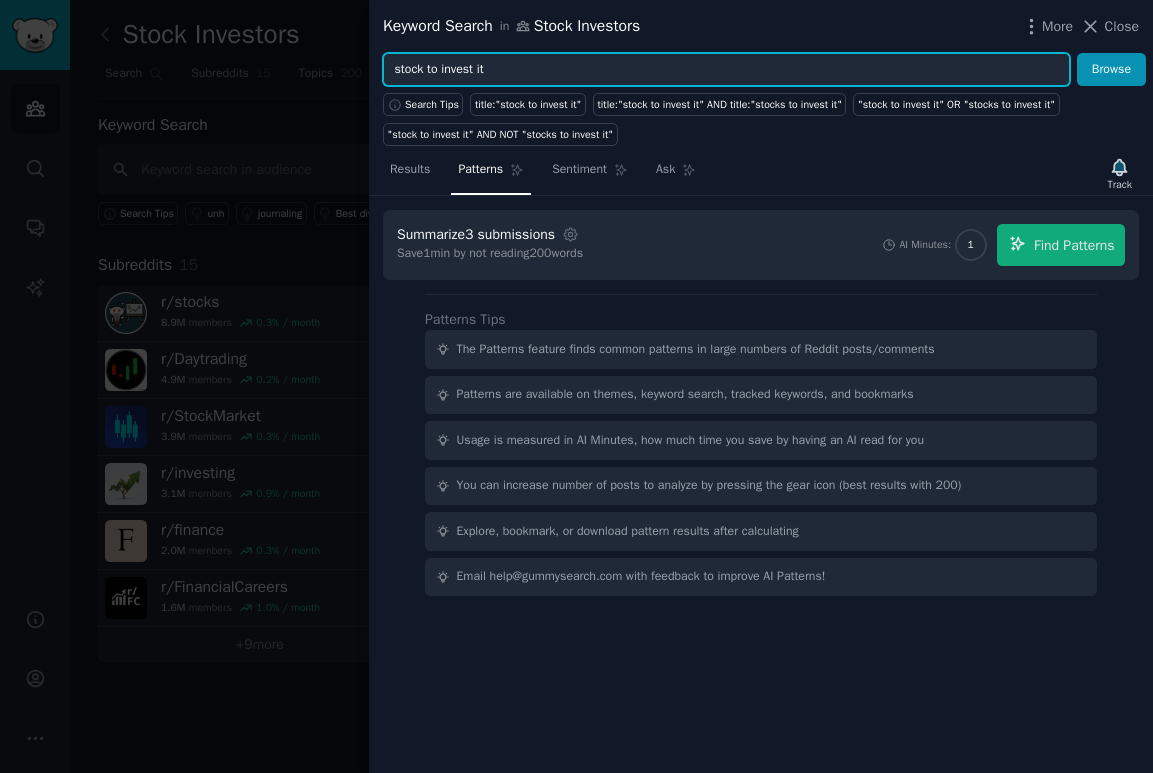 drag, startPoint x: 525, startPoint y: 63, endPoint x: 365, endPoint y: 59, distance: 160.04999 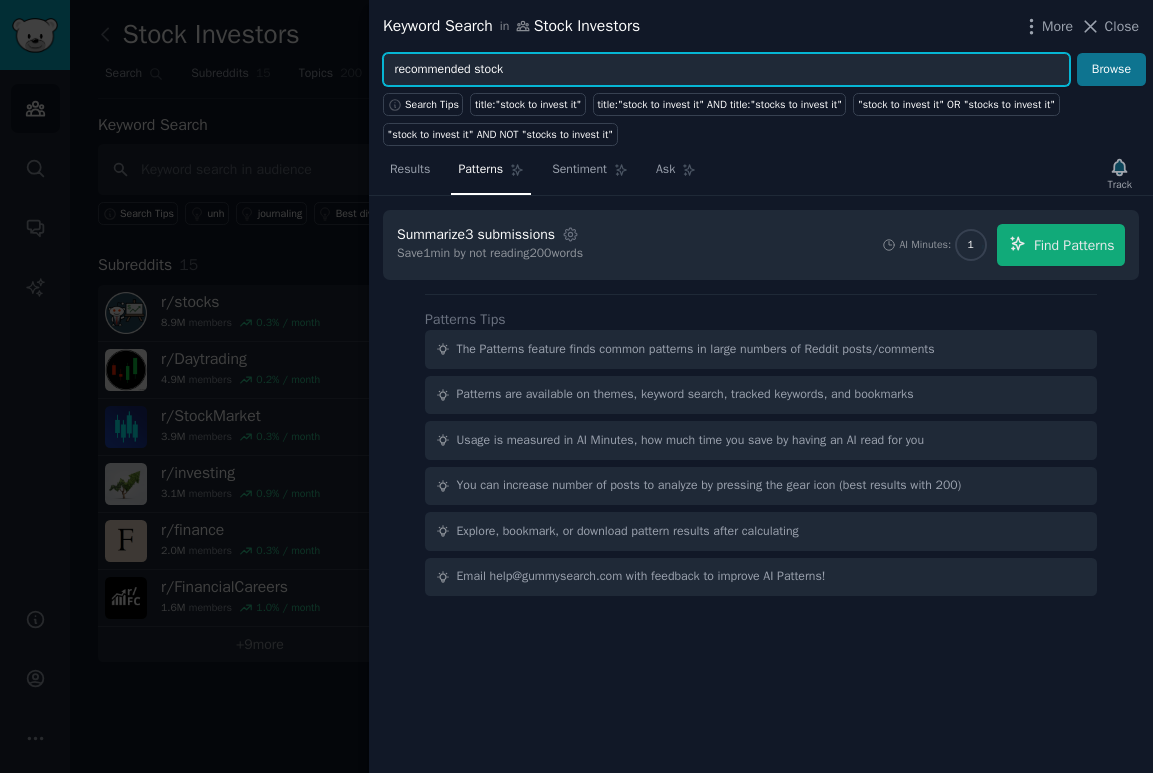 type on "recommended stock" 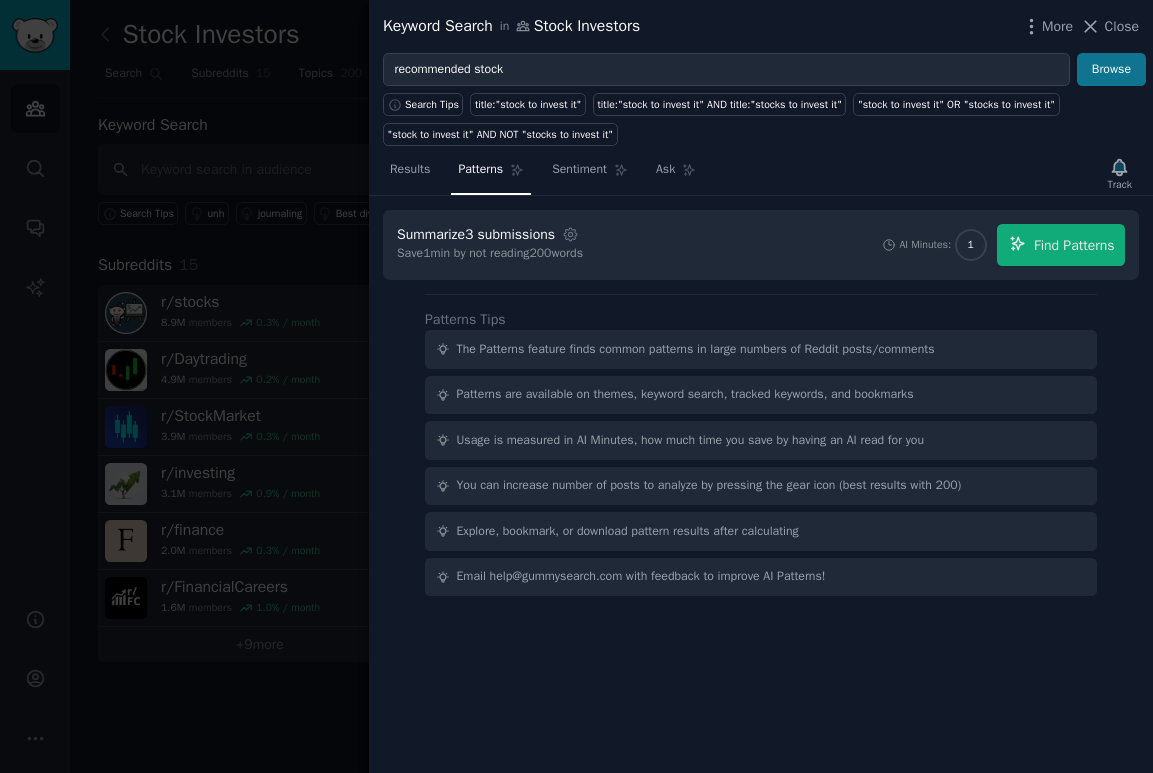click on "Browse" at bounding box center (1111, 70) 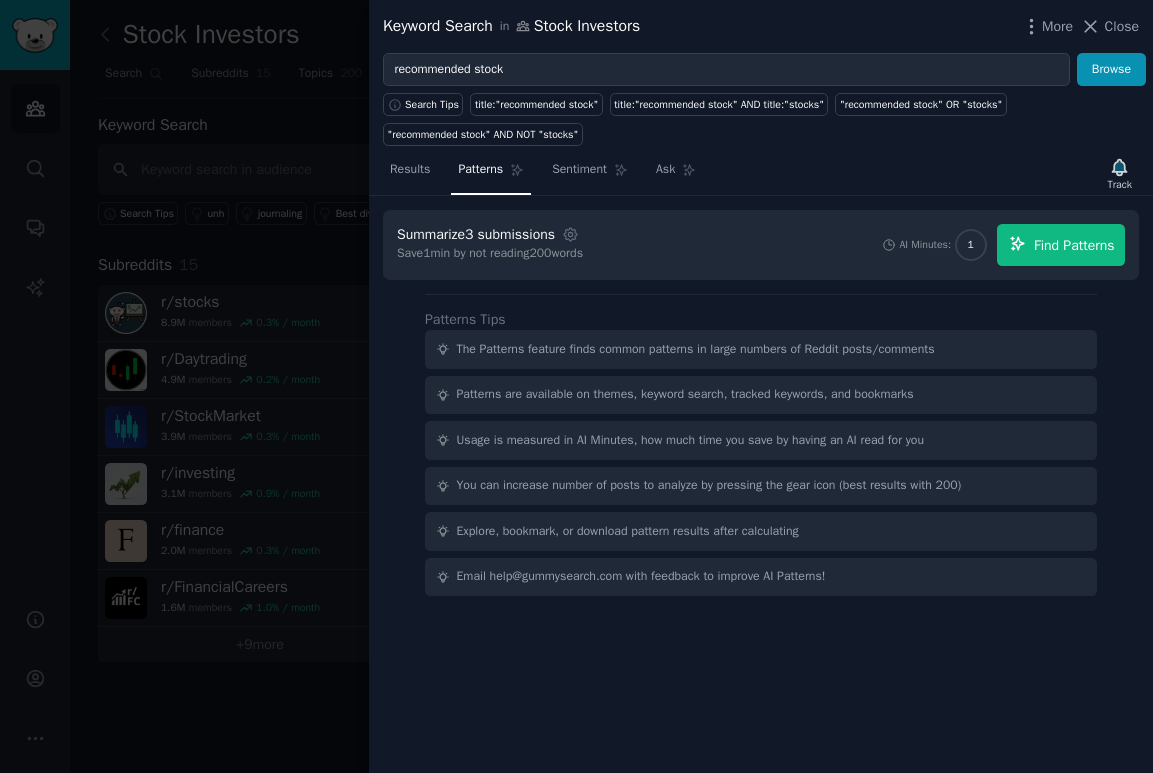 click 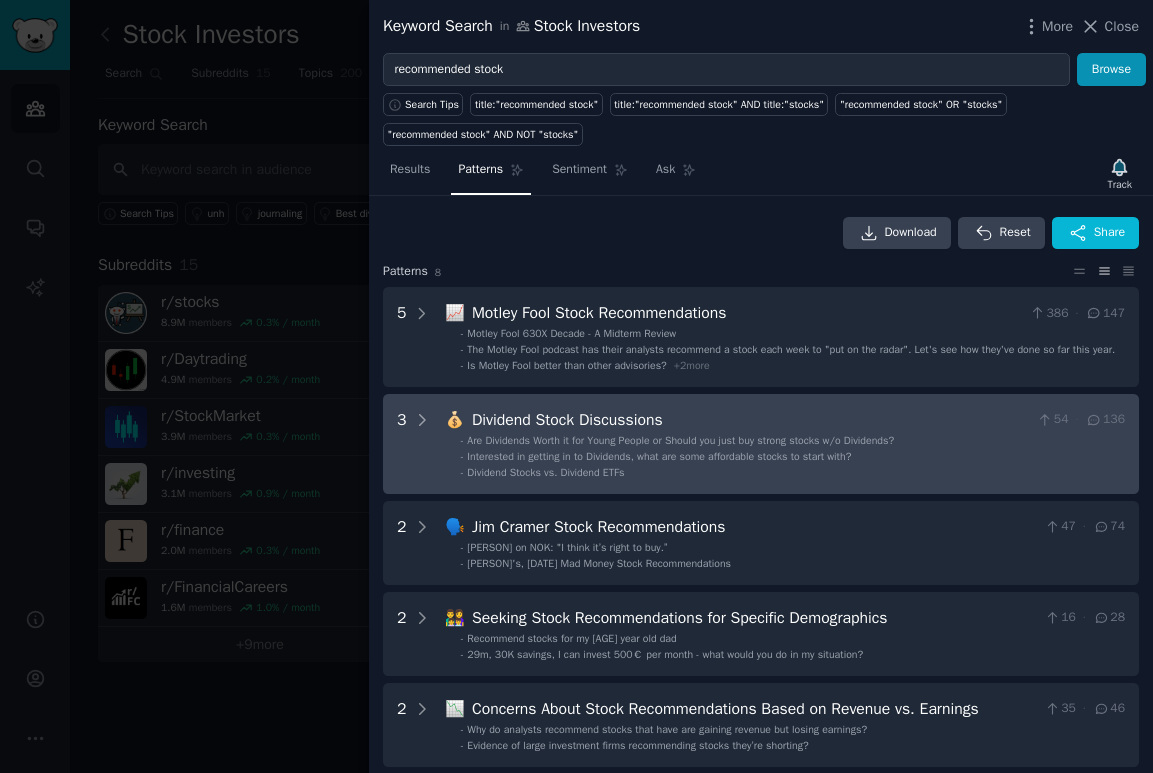 click on "Dividend Stock Discussions" at bounding box center [750, 420] 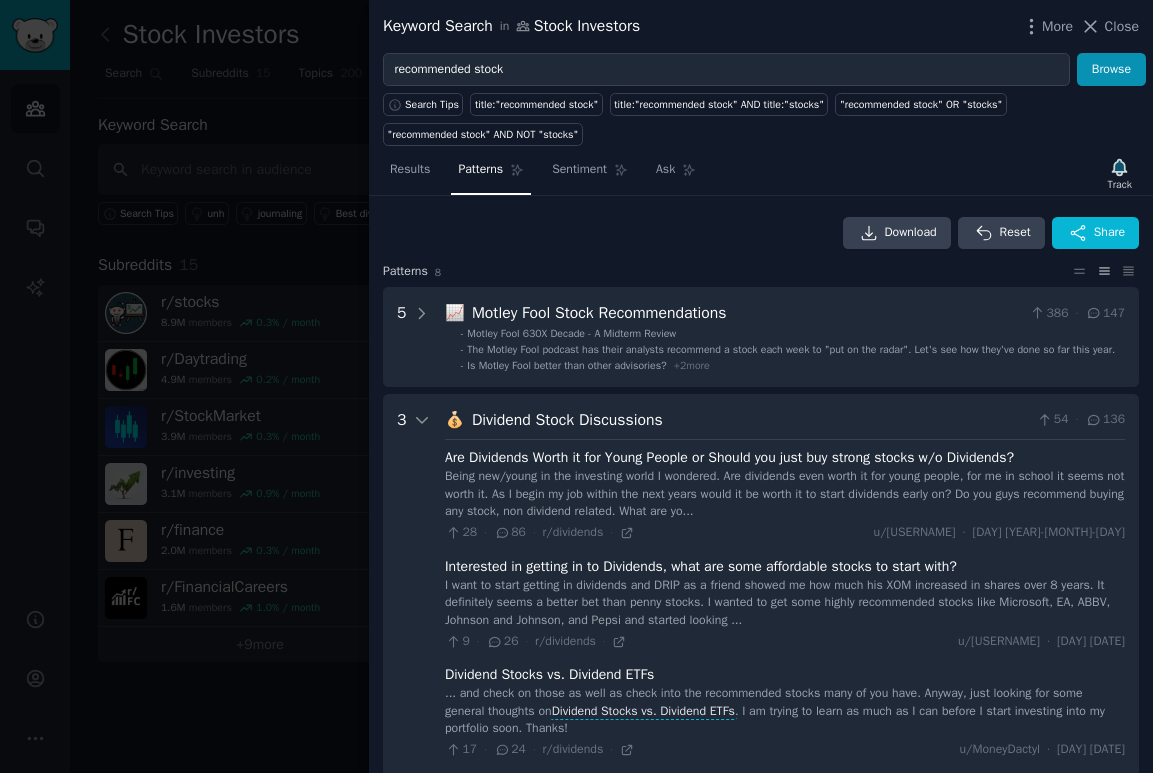 scroll, scrollTop: 197, scrollLeft: 0, axis: vertical 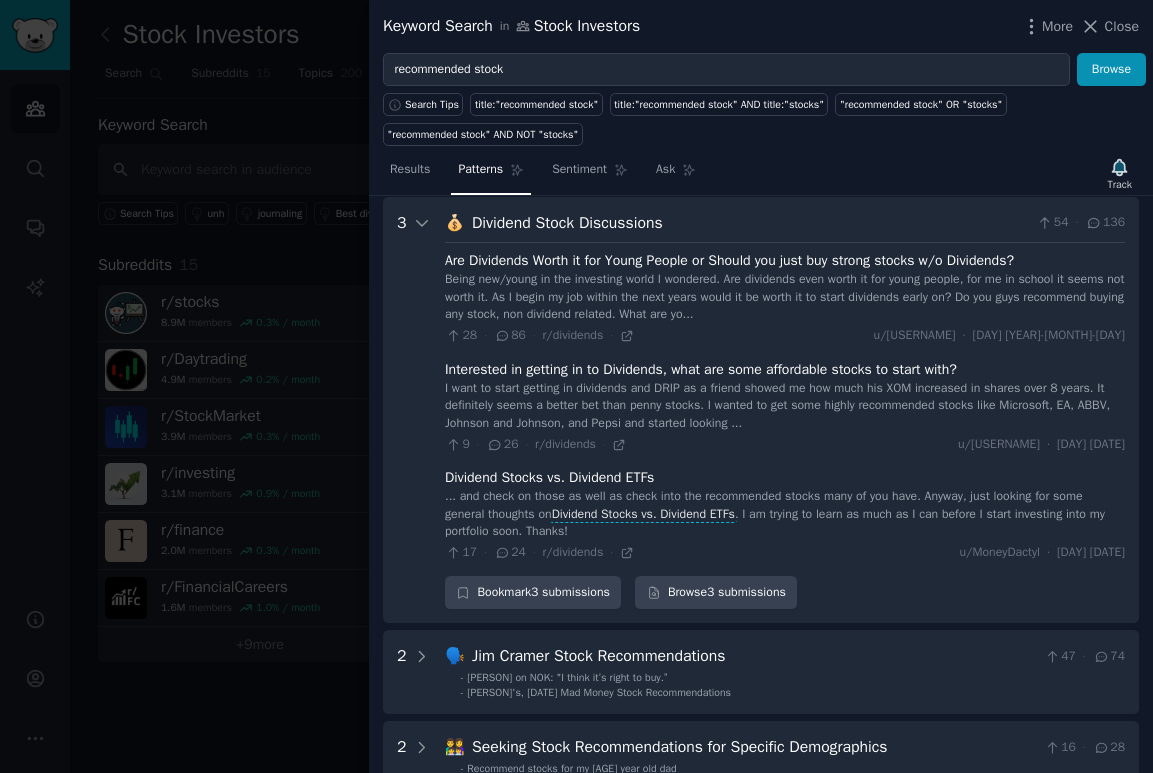 click on "Dividend Stock Discussions" at bounding box center (750, 223) 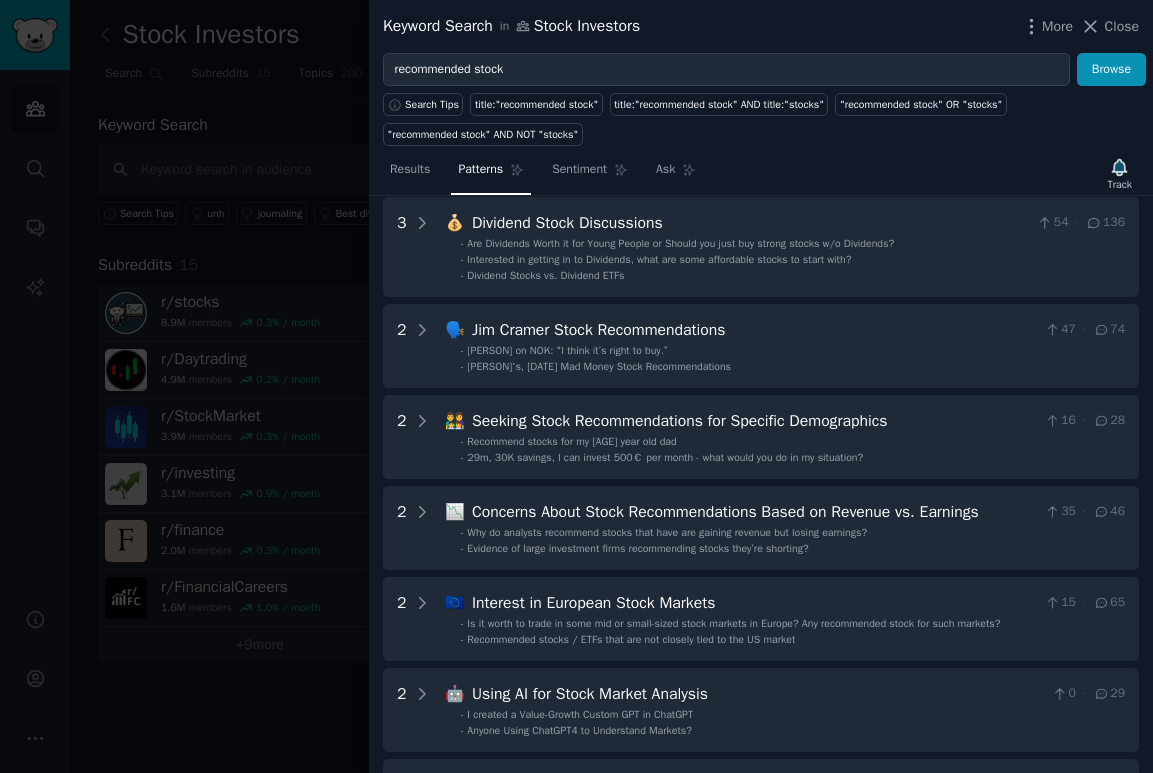 click at bounding box center [576, 386] 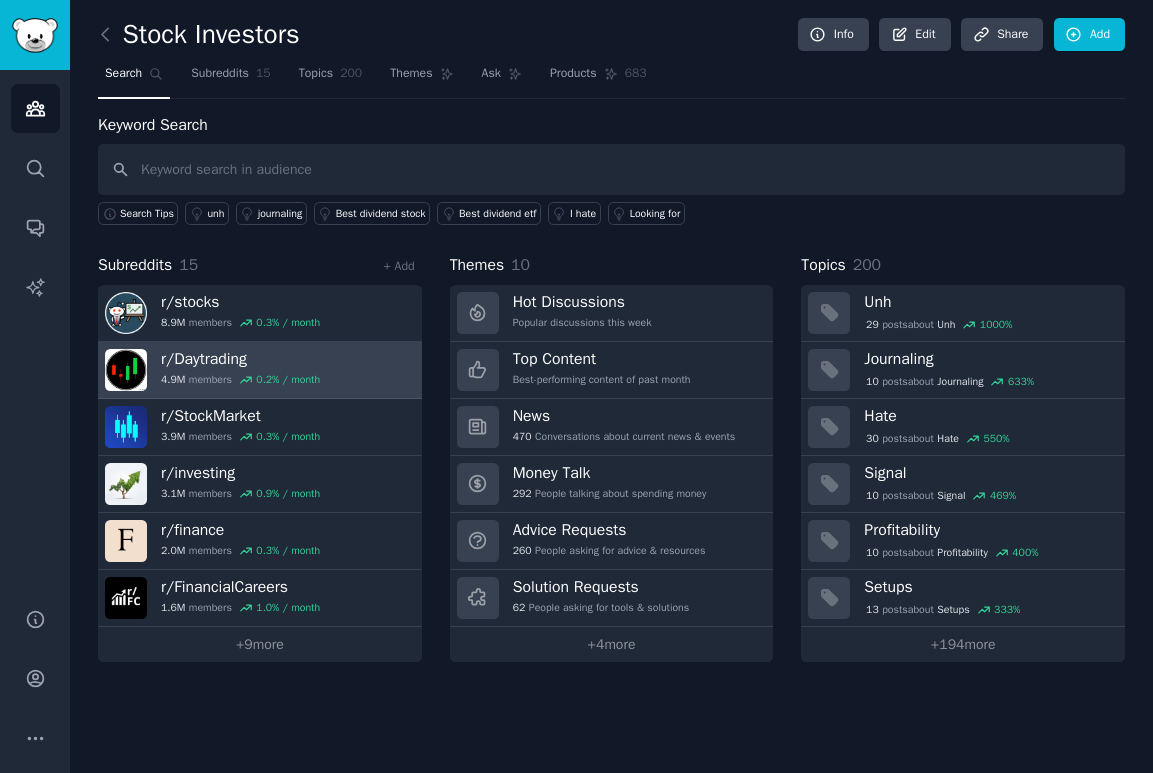 click on "r/ Daytrading" at bounding box center [240, 359] 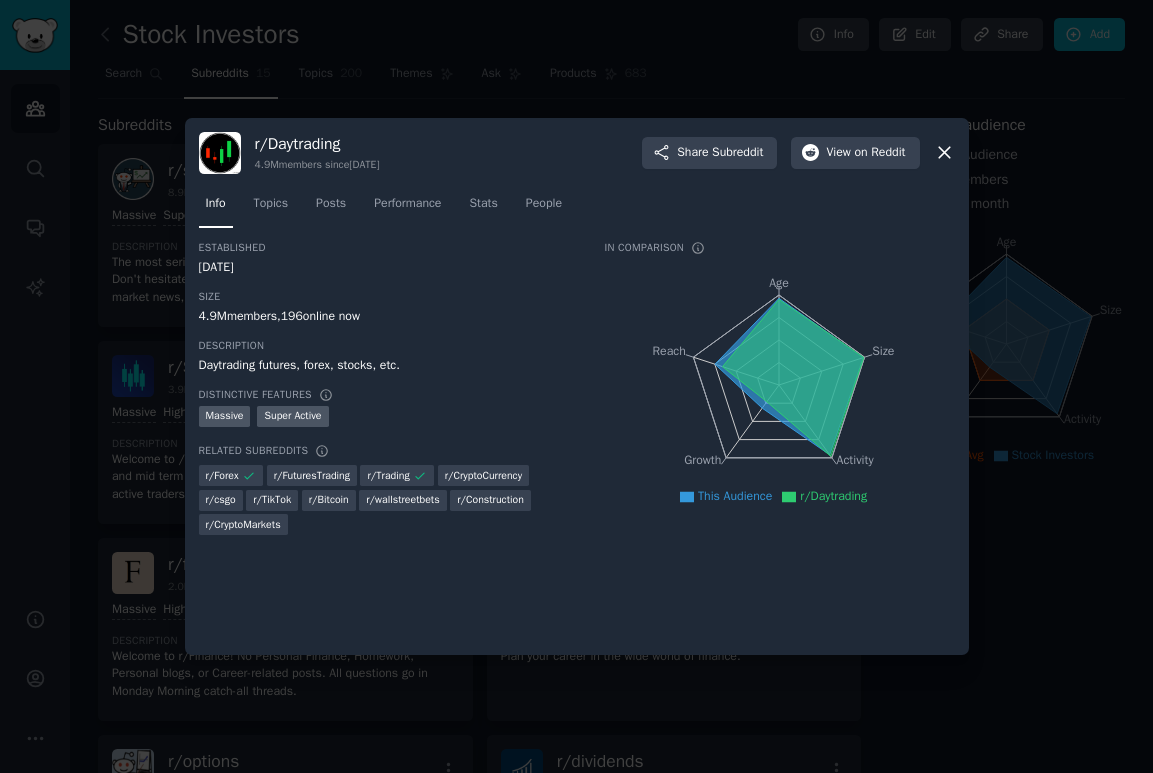 click 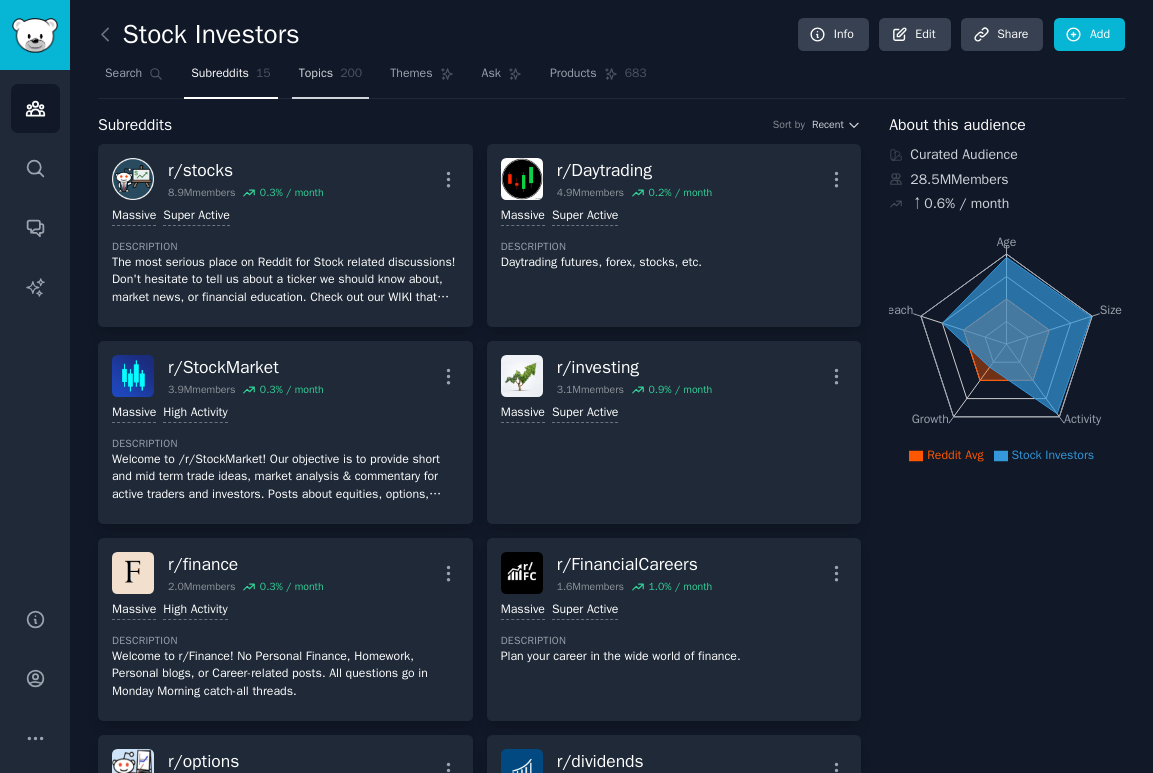 click on "200" 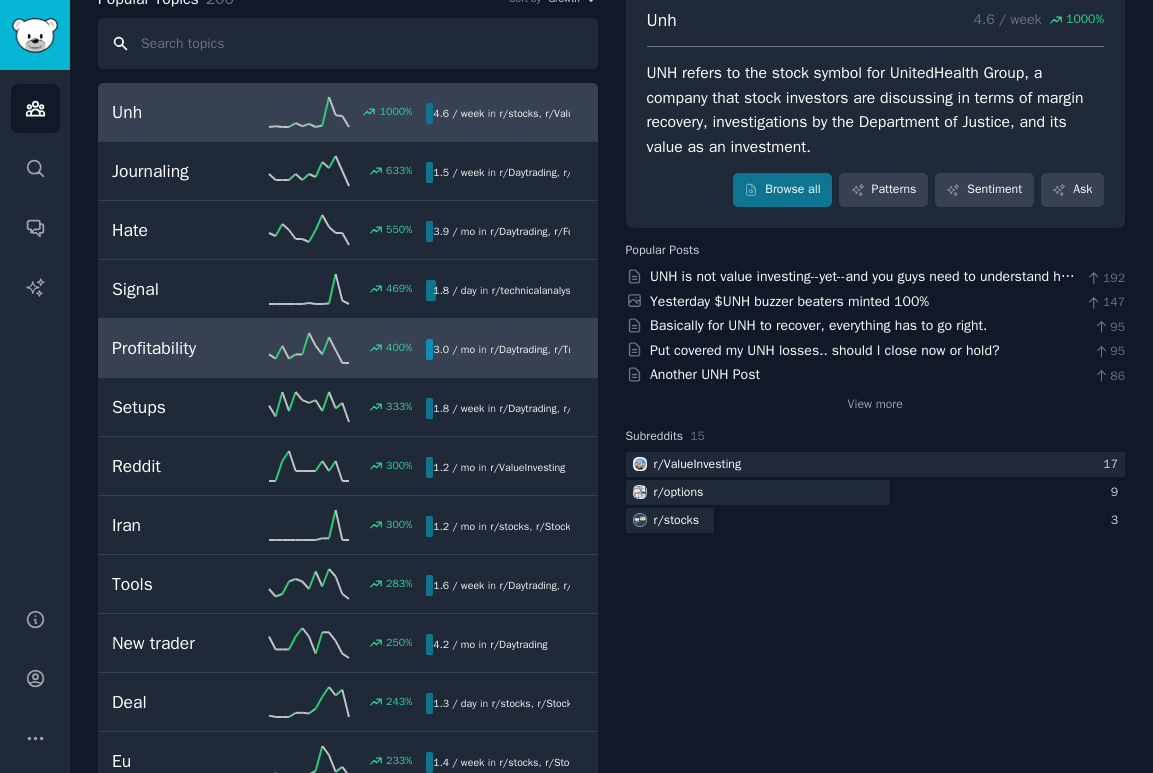 scroll, scrollTop: 146, scrollLeft: 0, axis: vertical 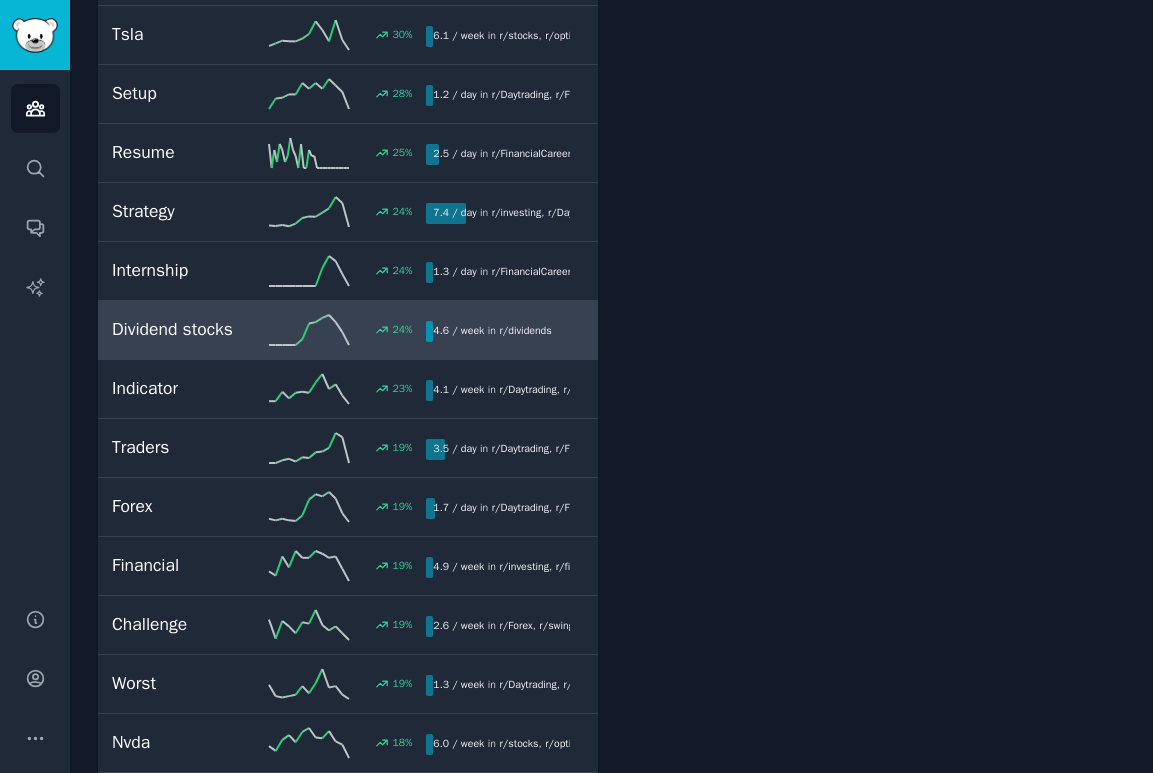 click on "Dividend stocks 24 % 4.6 / week  in    r/ dividends" at bounding box center (348, 330) 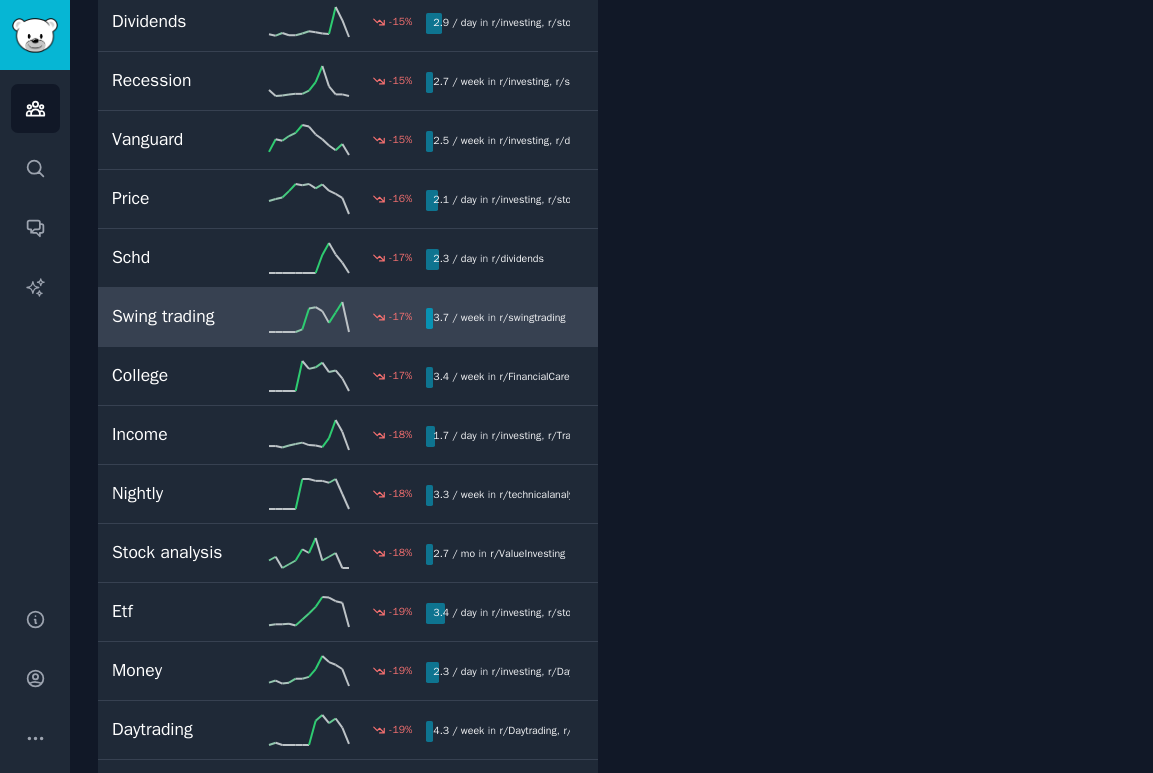 scroll, scrollTop: 7965, scrollLeft: 0, axis: vertical 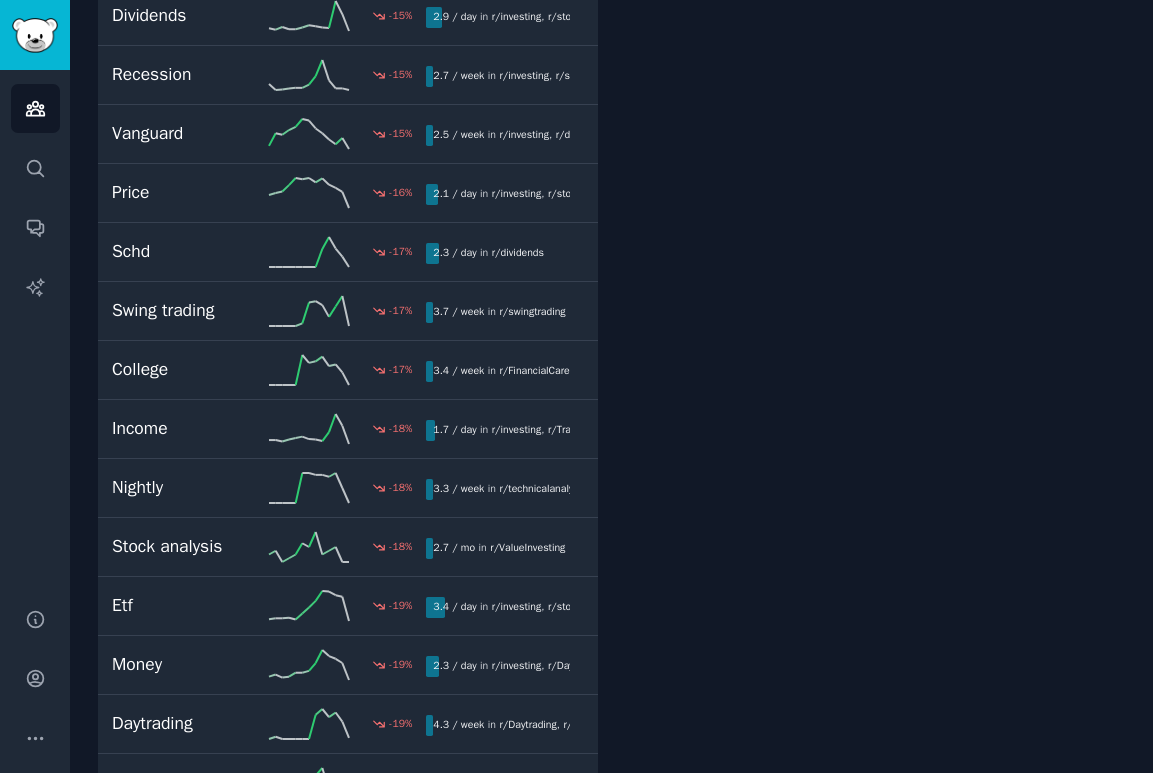 click at bounding box center [35, 35] 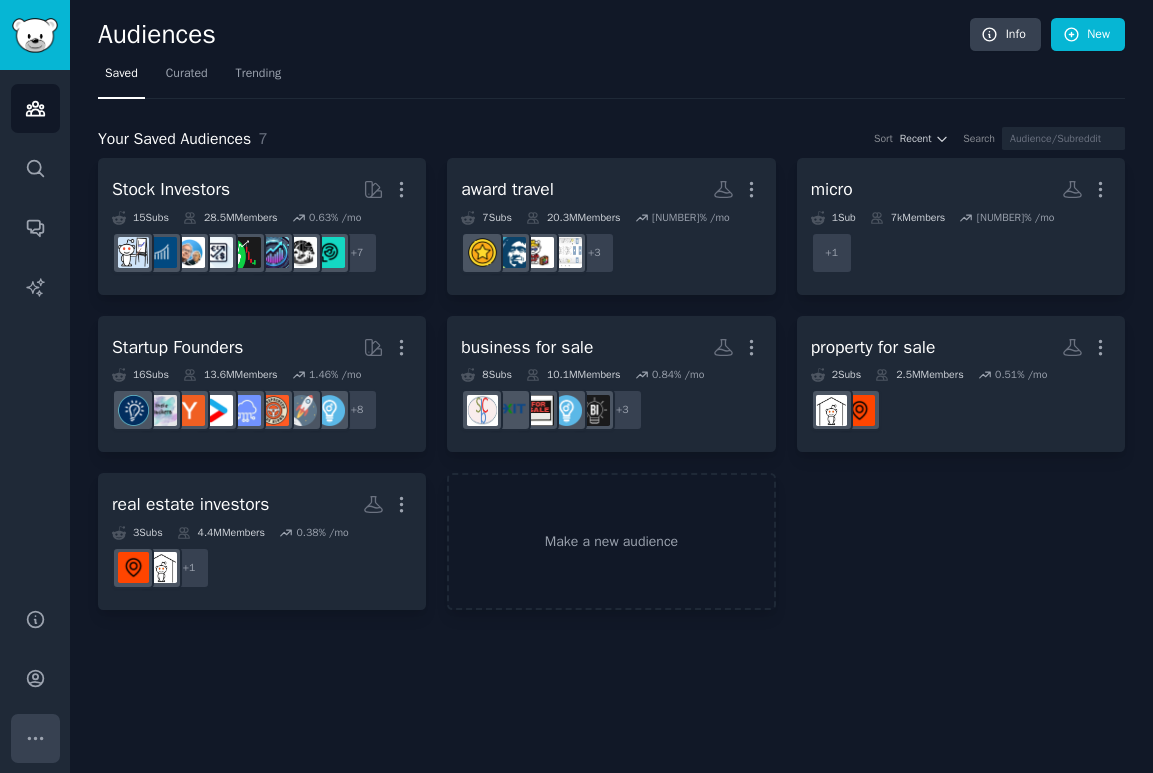 click 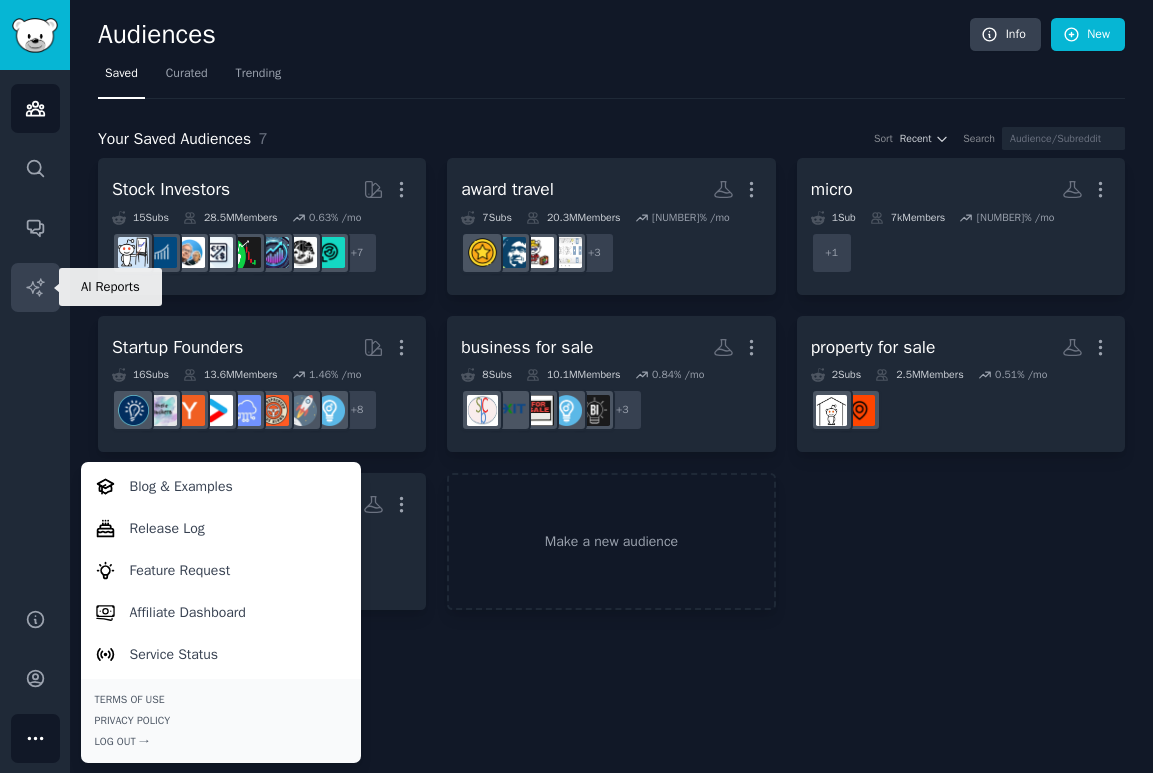 click 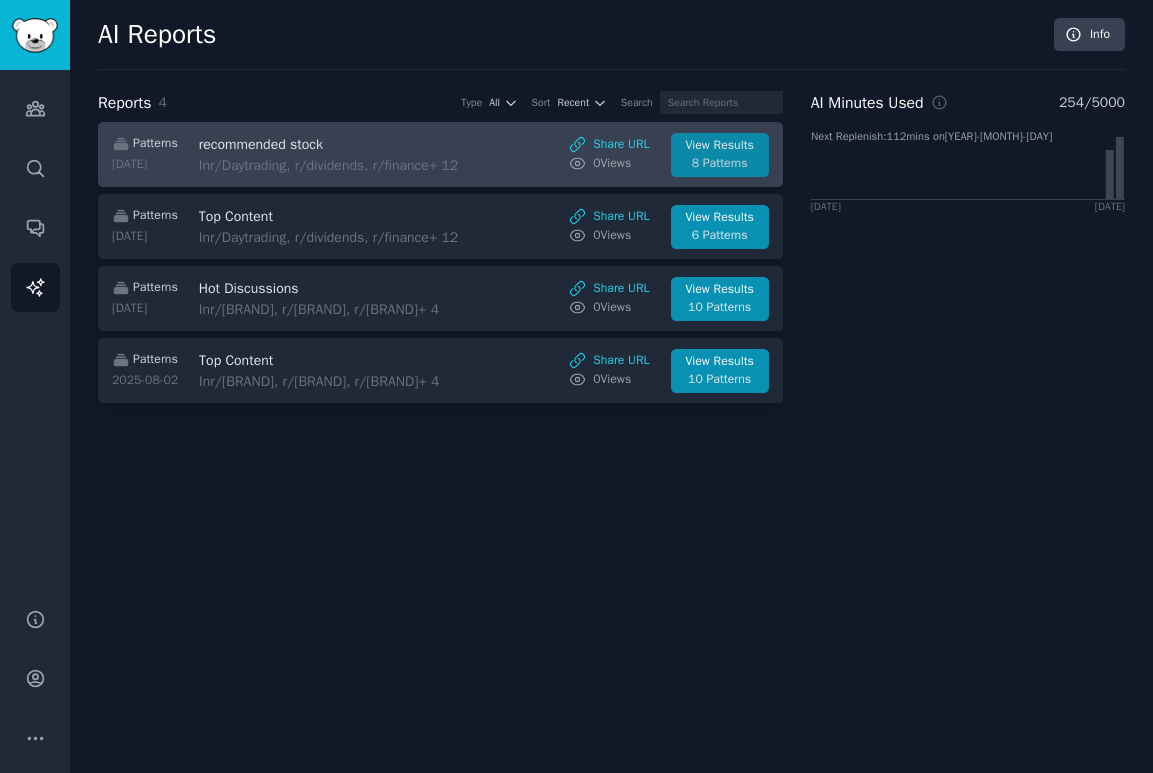click on "View Results" at bounding box center [719, 146] 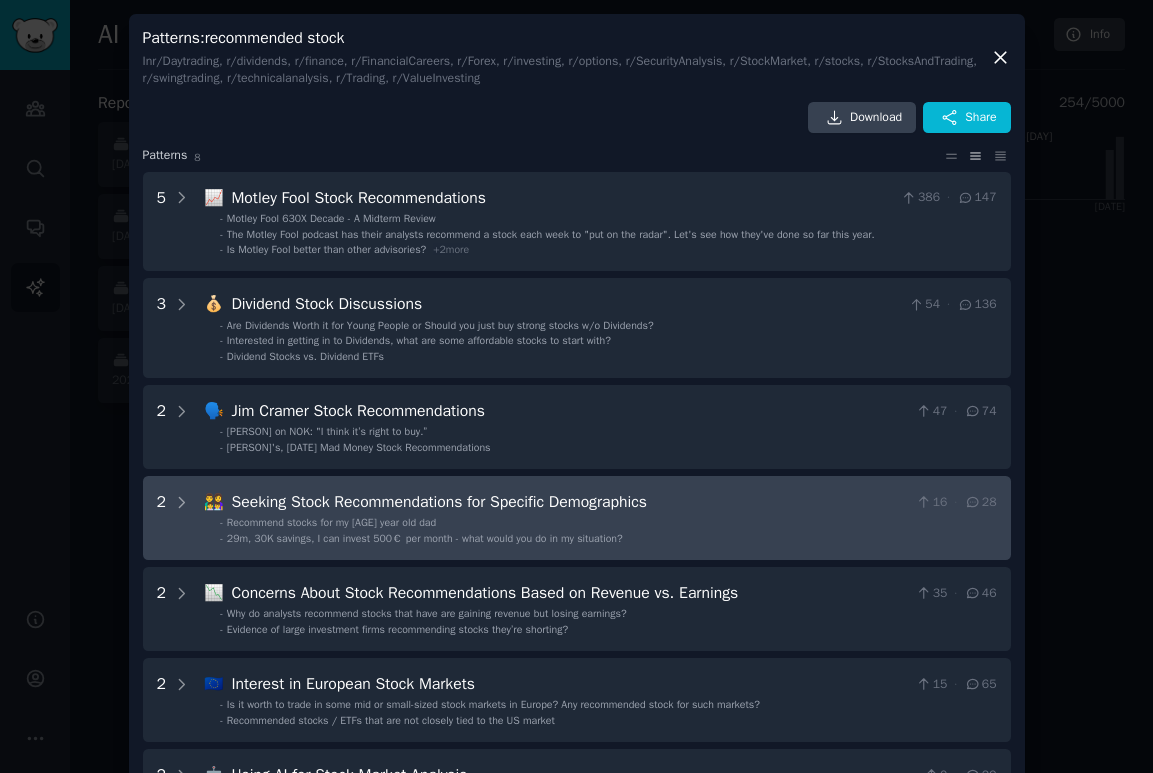 click on "Seeking Stock Recommendations for Specific Demographics" at bounding box center (569, 502) 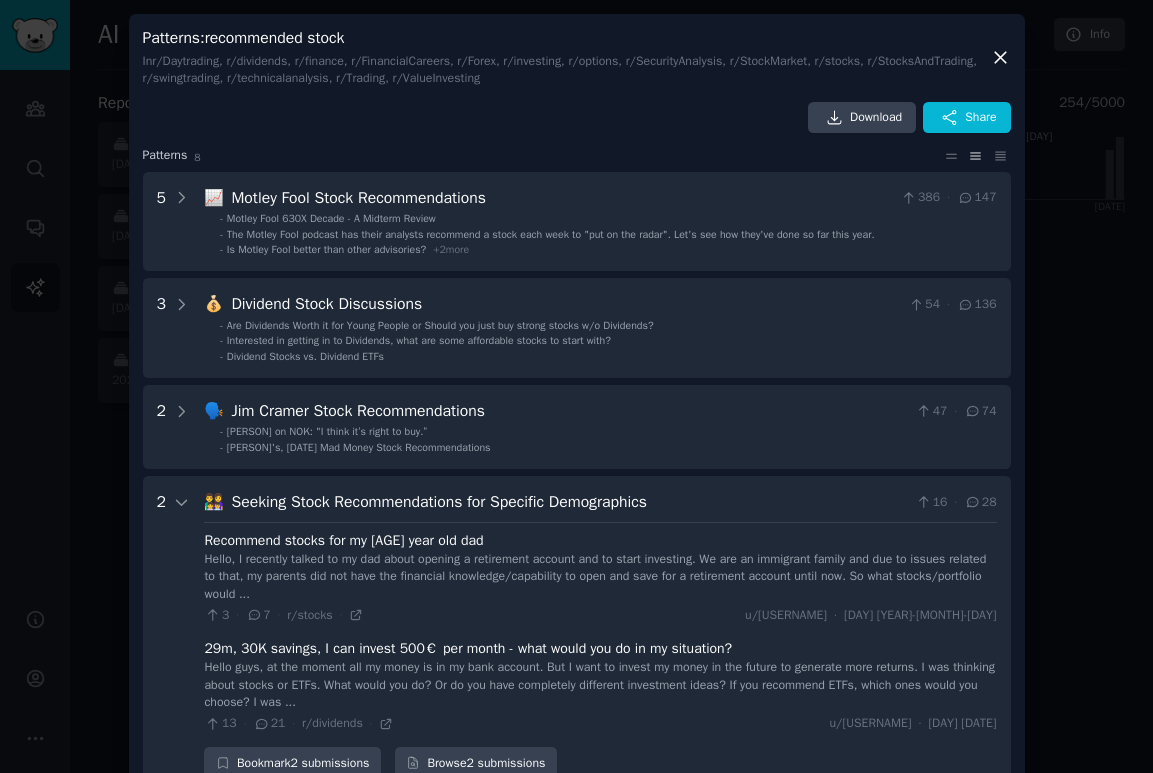 scroll, scrollTop: 411, scrollLeft: 0, axis: vertical 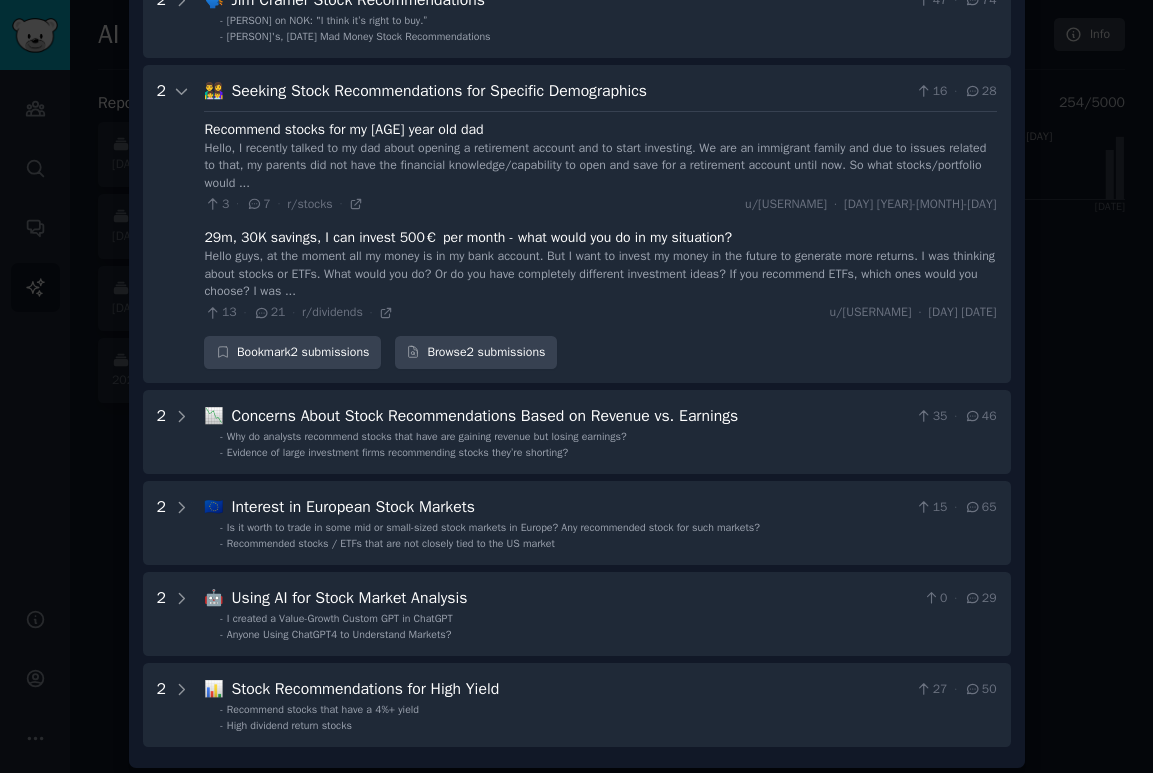 click on "Recommend stocks for my 56 year old dad" at bounding box center (343, 129) 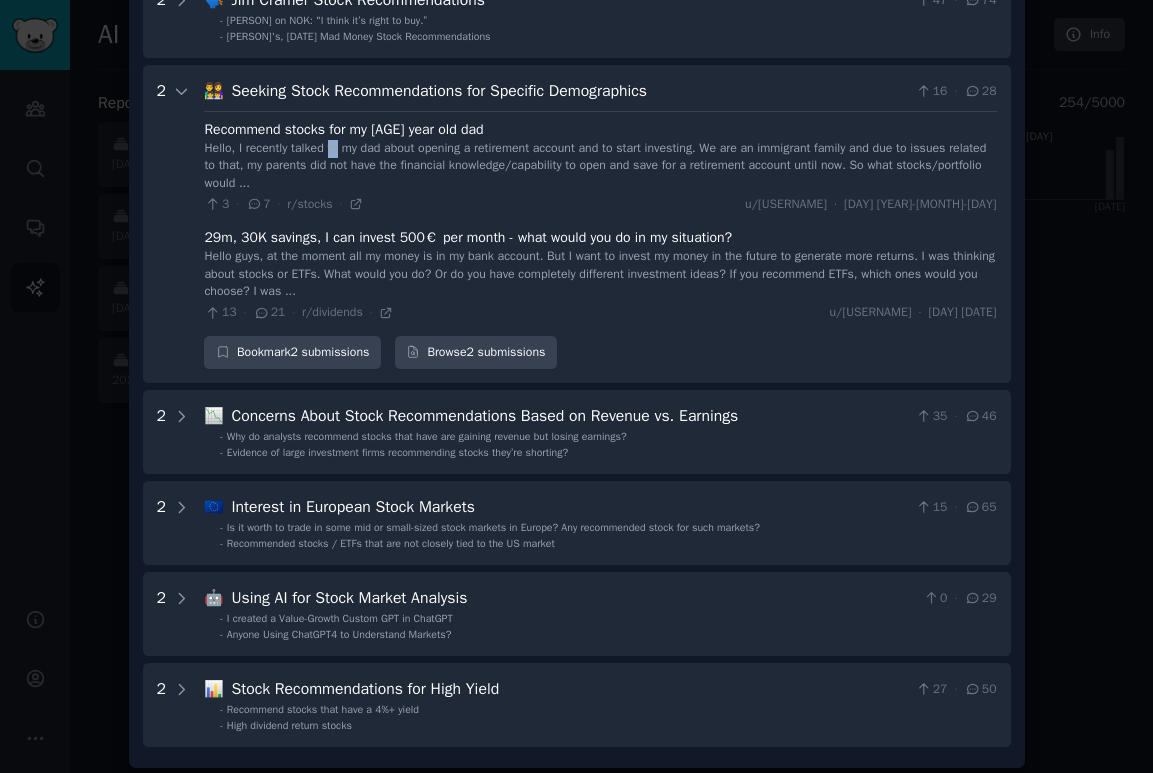 click on "Hello, I recently talked to my dad about opening a retirement account and to start investing. We are an immigrant family and due to issues related to that, my parents did not have the financial knowledge/capability to open and save for a retirement account until now.
So what stocks/portfolio would ..." at bounding box center (600, 166) 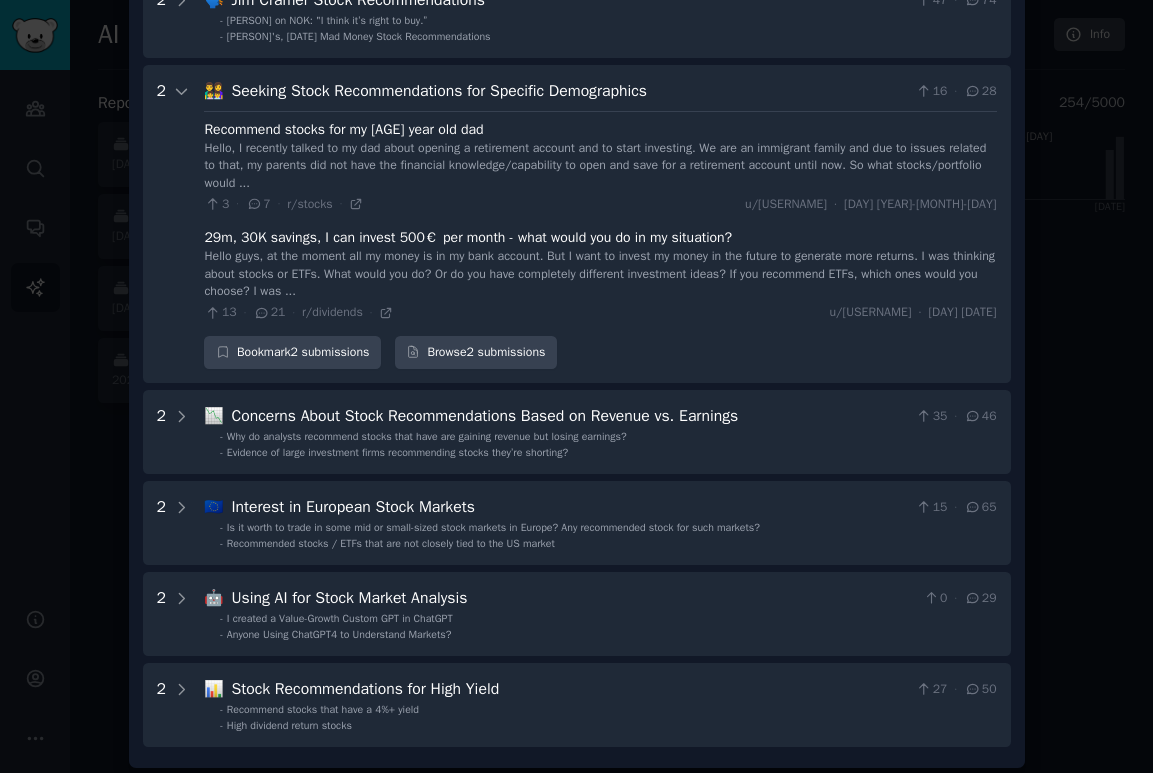 click on "Seeking Stock Recommendations for Specific Demographics" at bounding box center (569, 91) 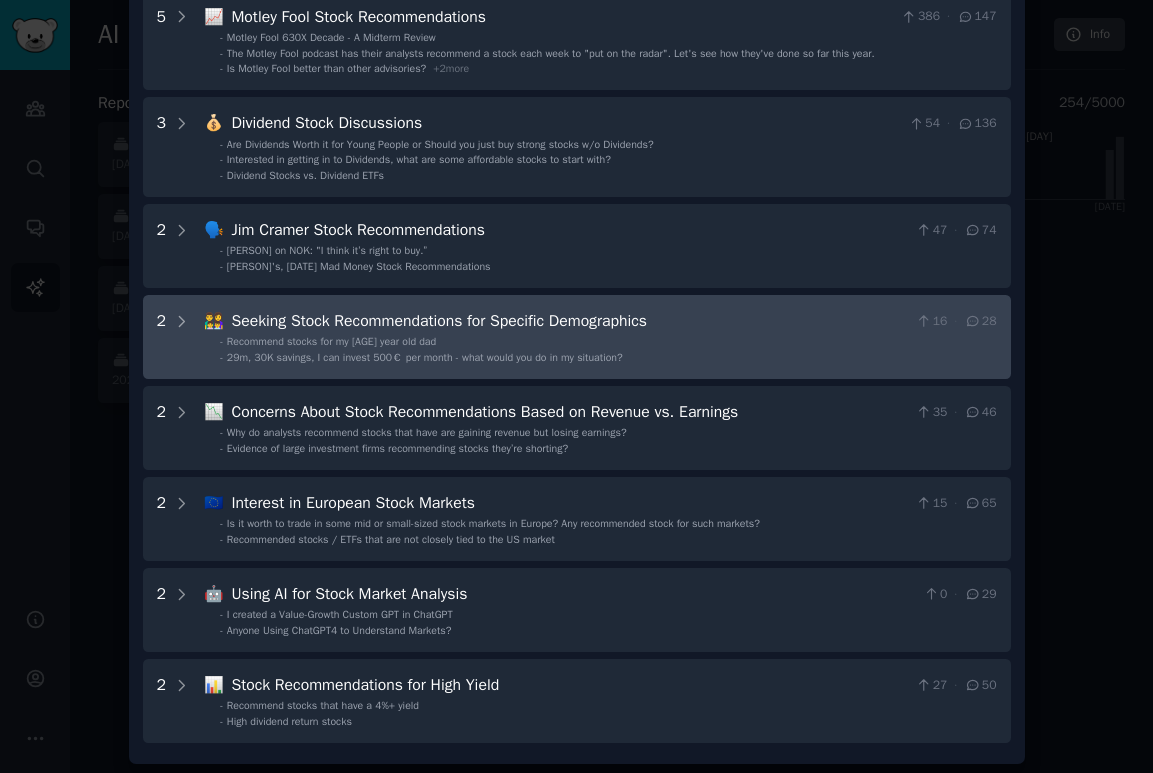 click on "Seeking Stock Recommendations for Specific Demographics" at bounding box center (569, 321) 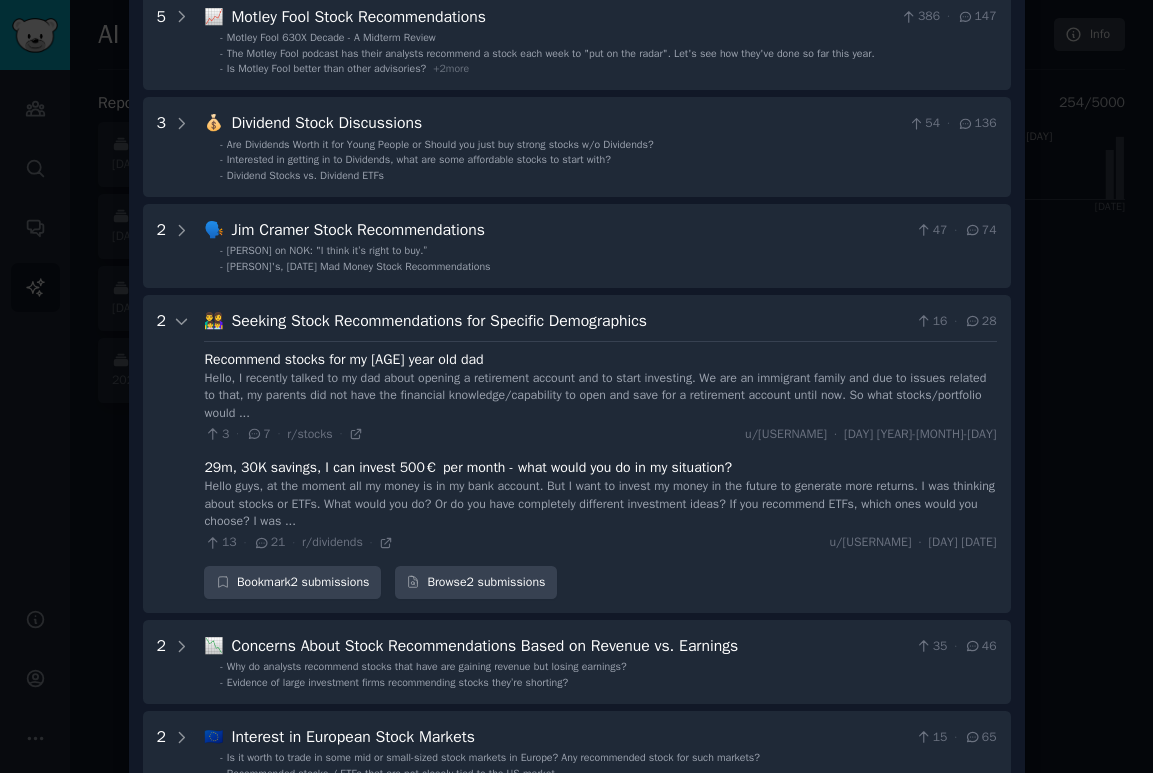 scroll, scrollTop: 411, scrollLeft: 0, axis: vertical 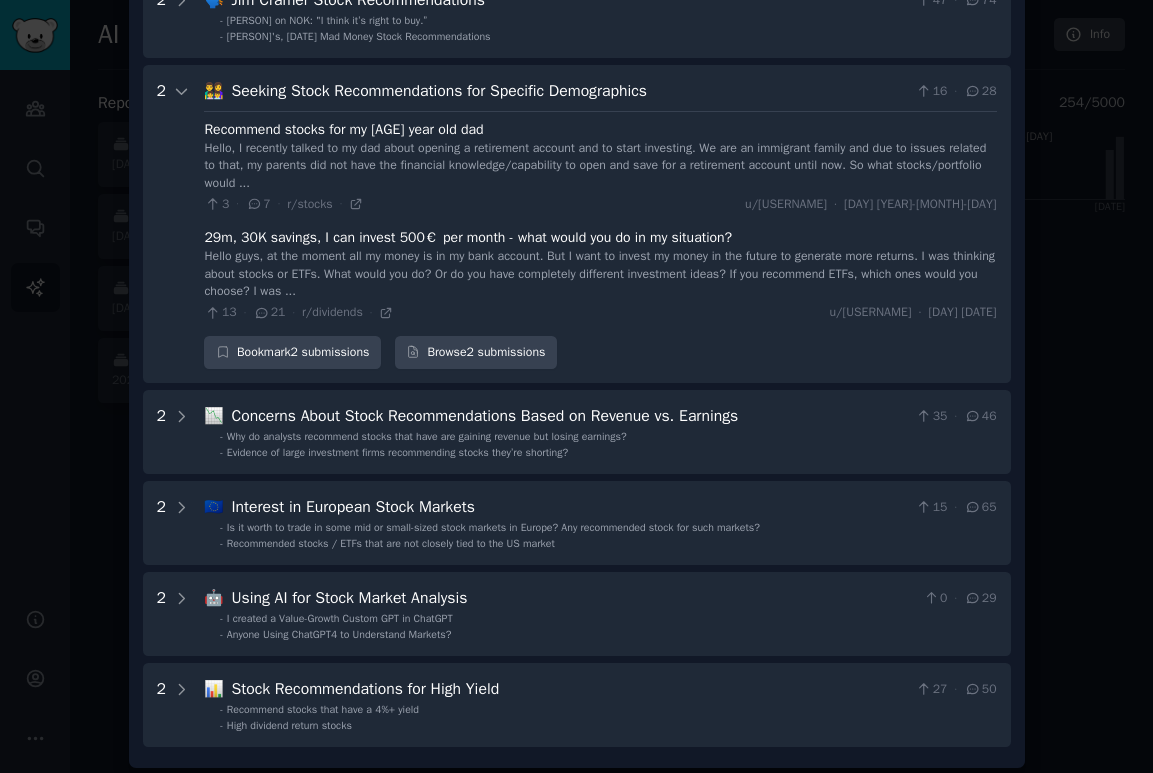 click on "Seeking Stock Recommendations for Specific Demographics" at bounding box center [569, 91] 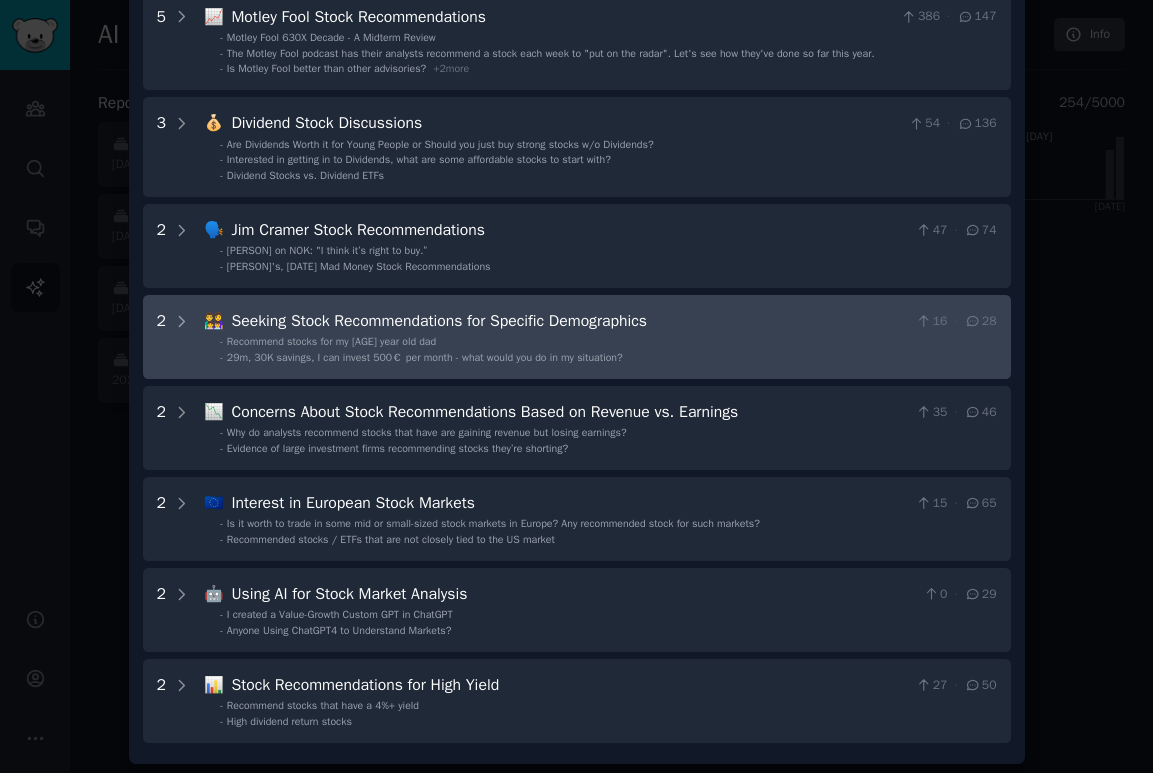 click on "Recommend stocks for my 56 year old dad" at bounding box center [331, 341] 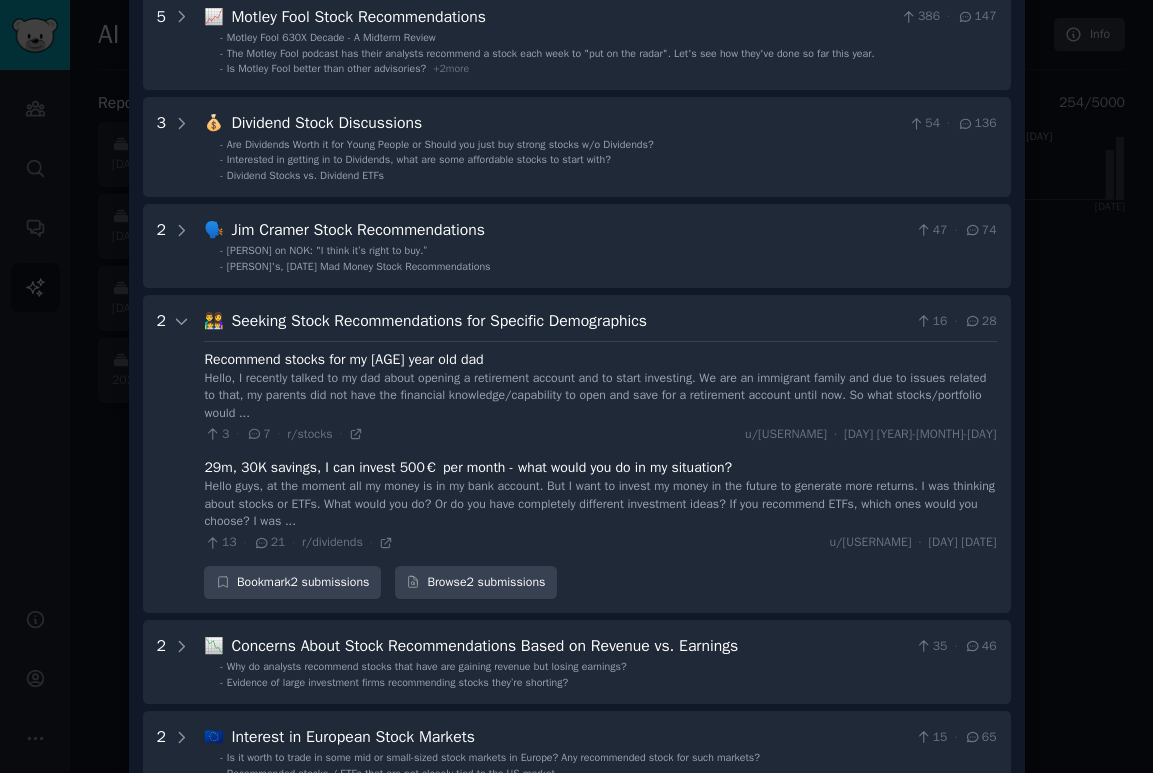 scroll, scrollTop: 411, scrollLeft: 0, axis: vertical 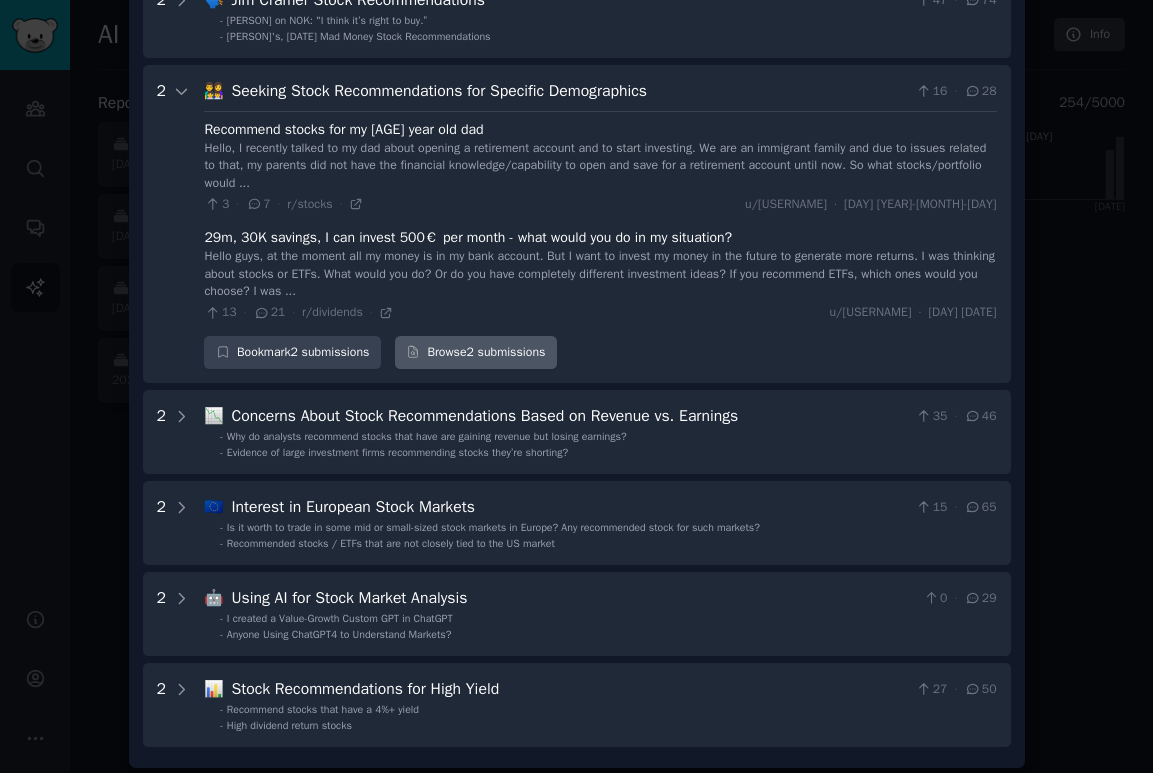 click on "Browse  2   submissions" at bounding box center (476, 353) 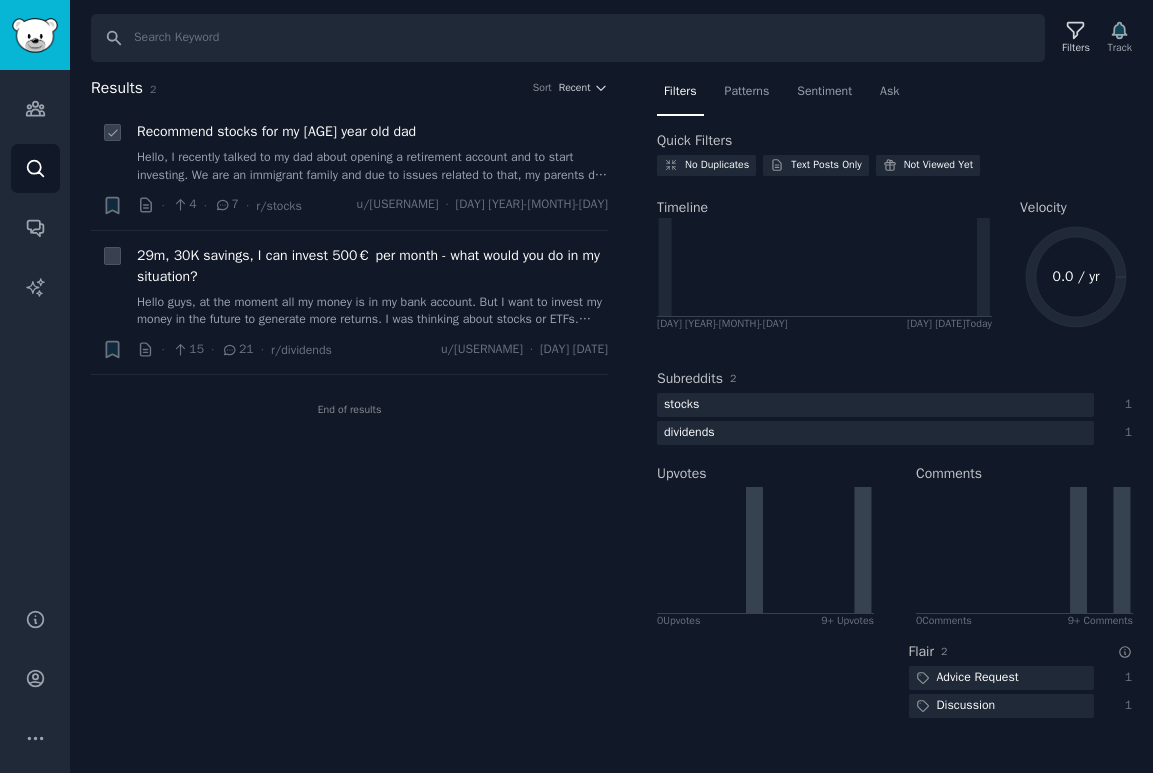 click on "Recommend stocks for my 56 year old dad" at bounding box center [276, 131] 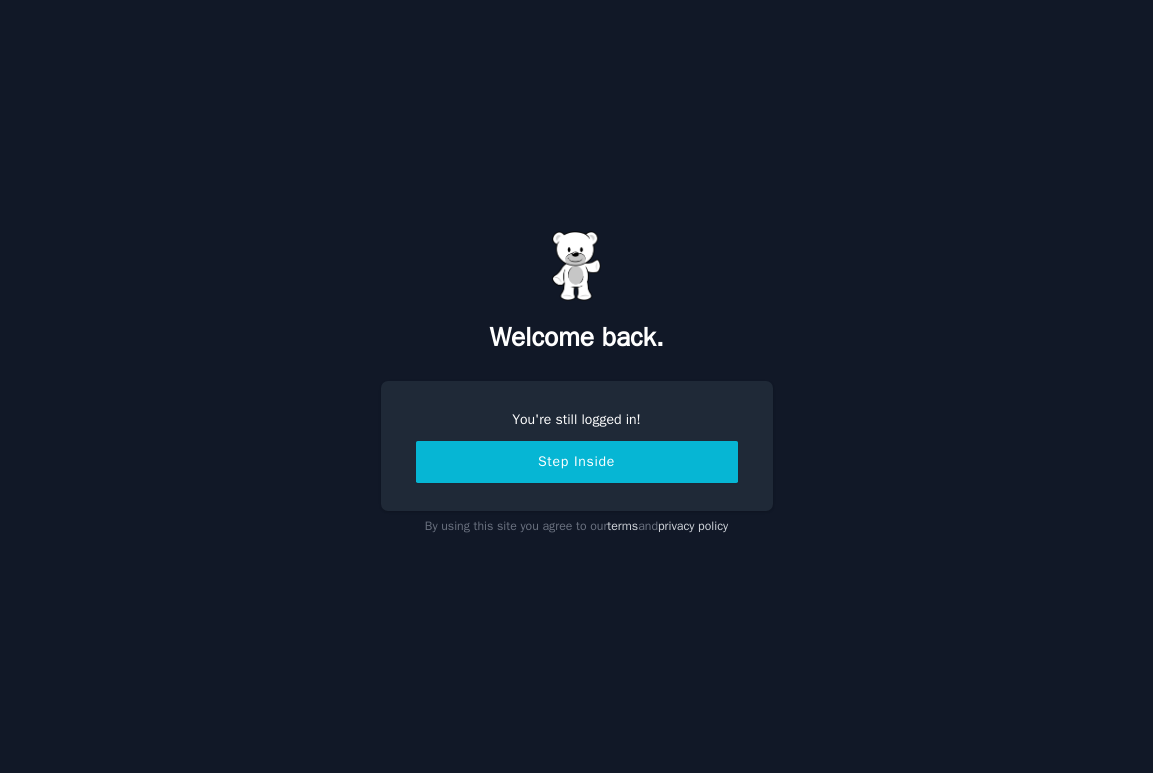 scroll, scrollTop: 0, scrollLeft: 0, axis: both 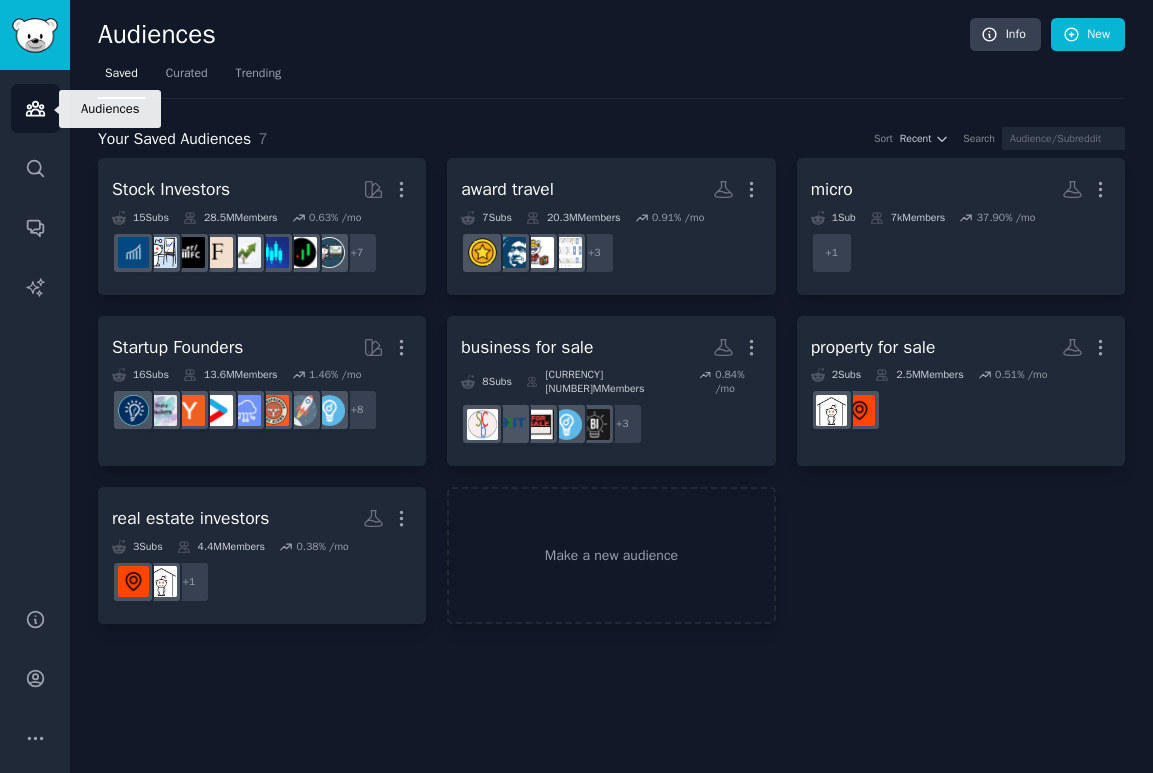 click 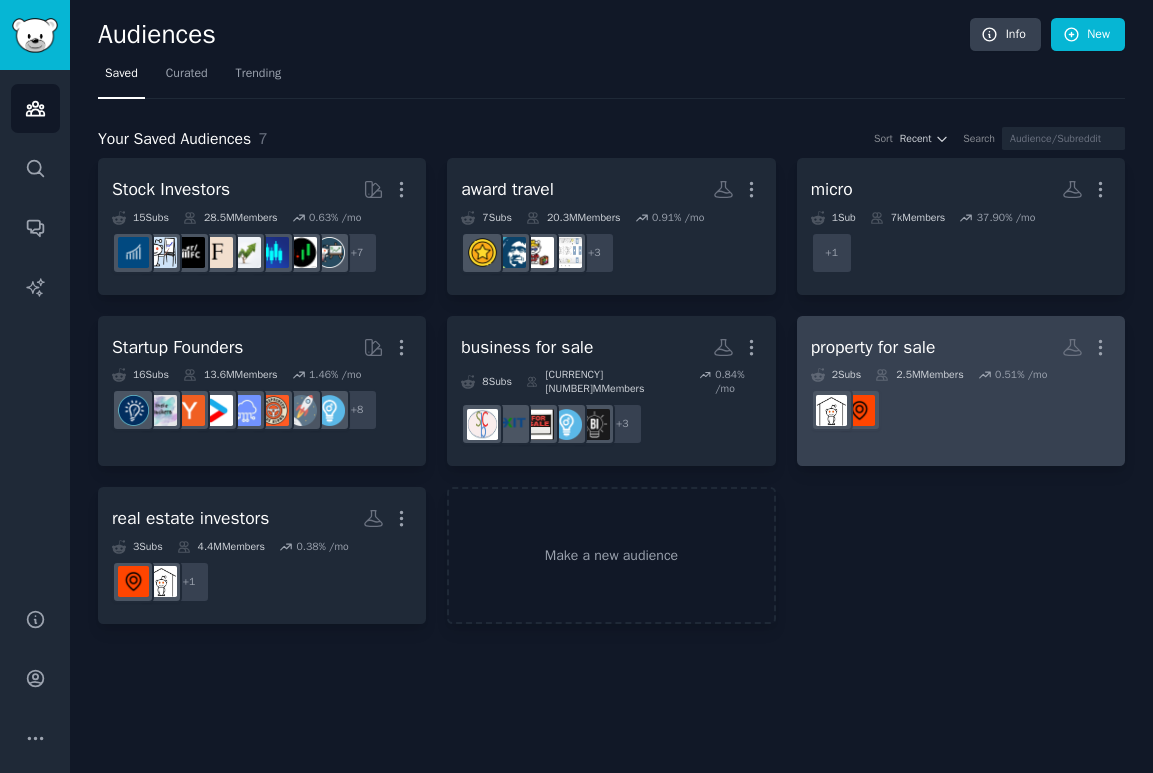 click on "r/RealEstate" at bounding box center (961, 410) 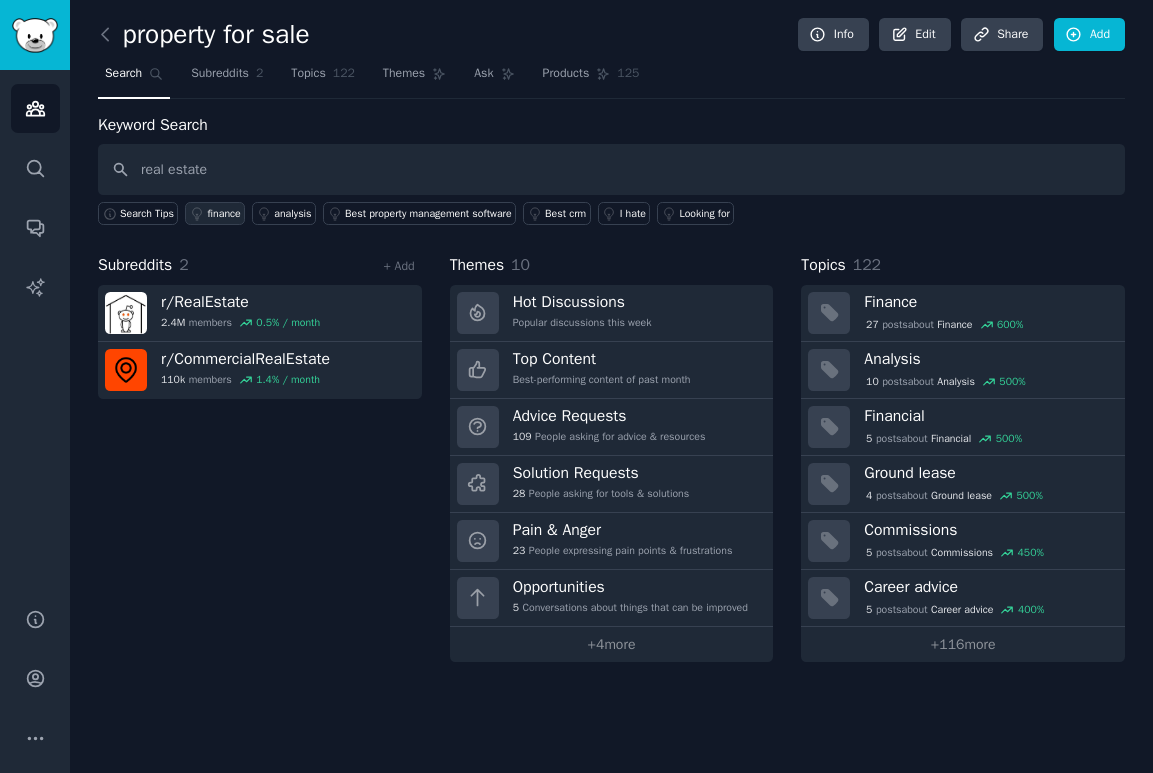 type on "real estate" 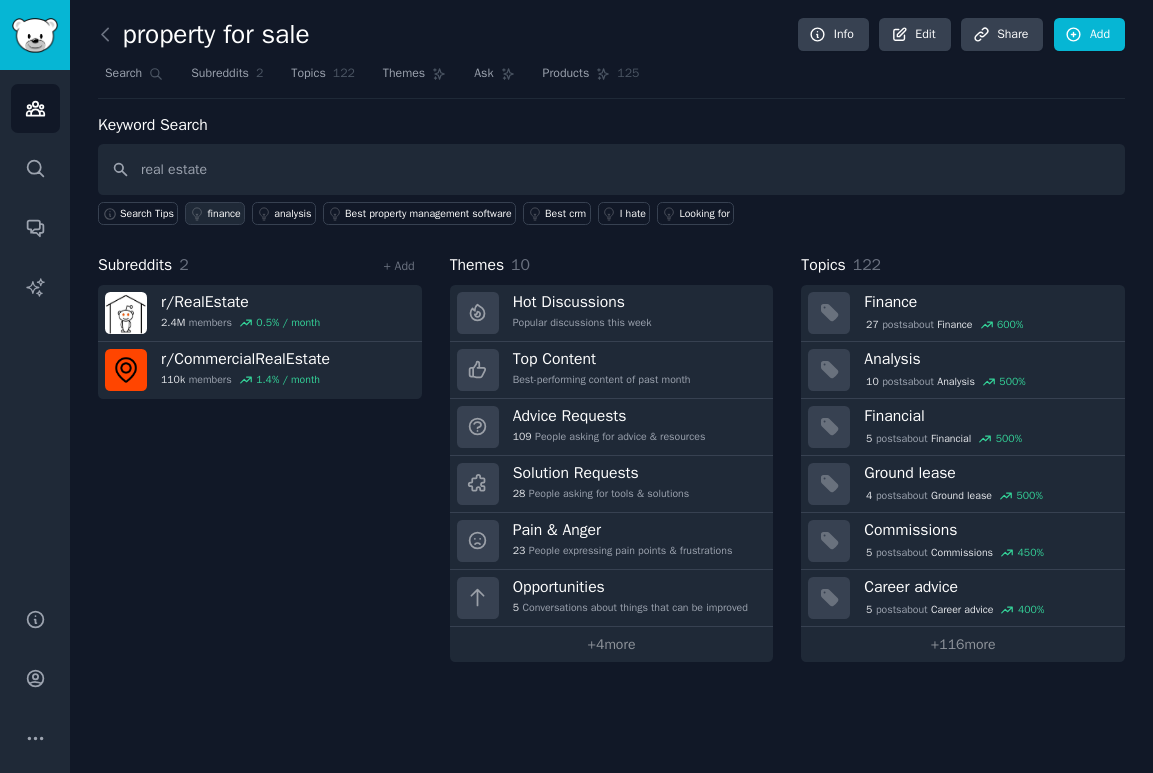 type 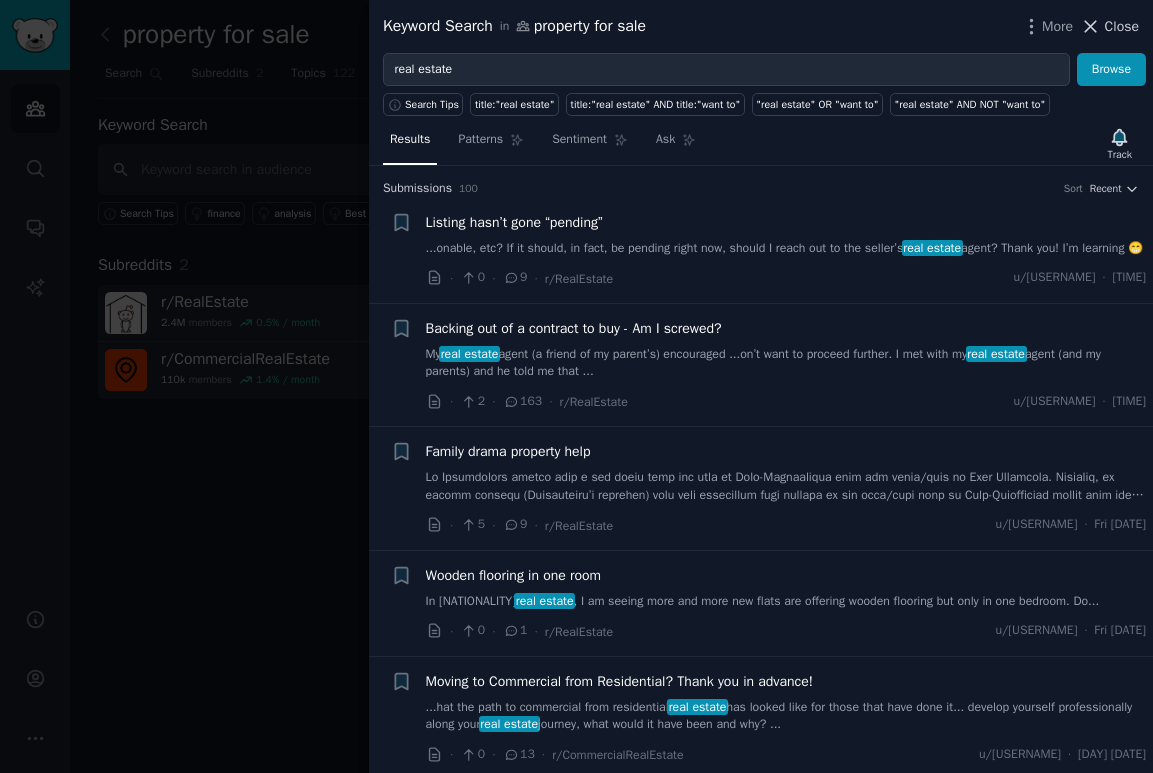 click on "Close" at bounding box center [1122, 26] 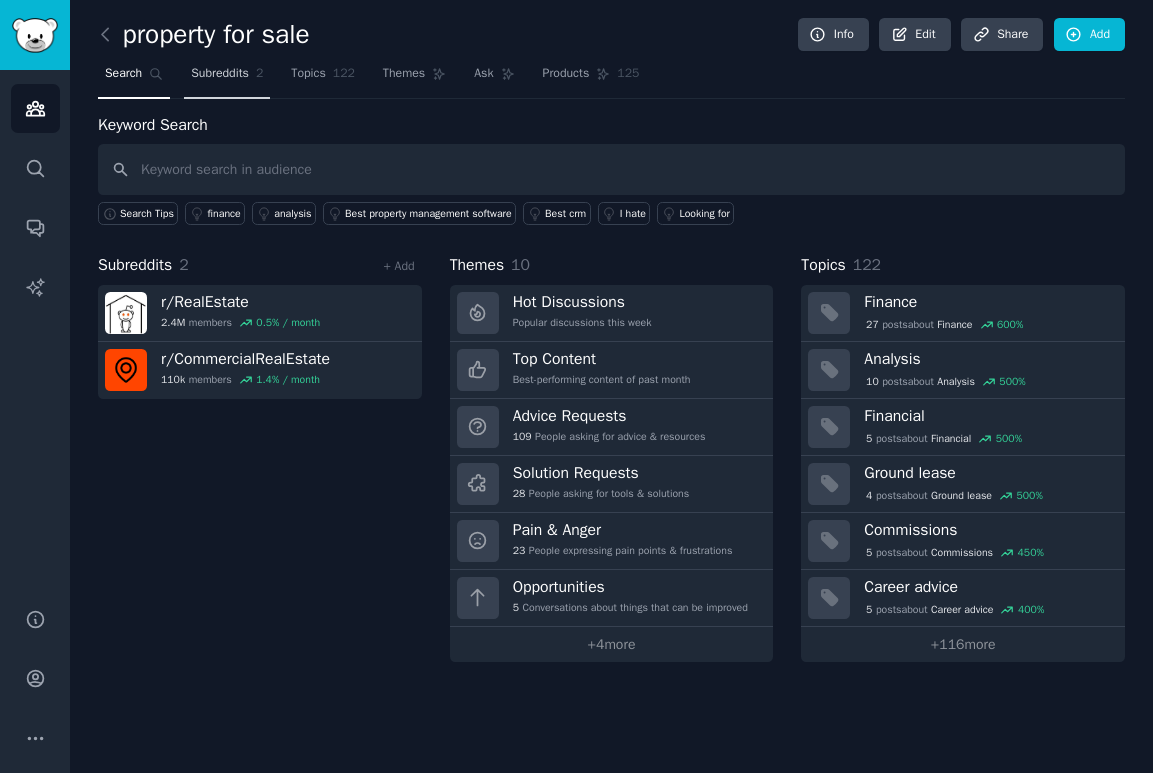click on "Subreddits" at bounding box center (220, 74) 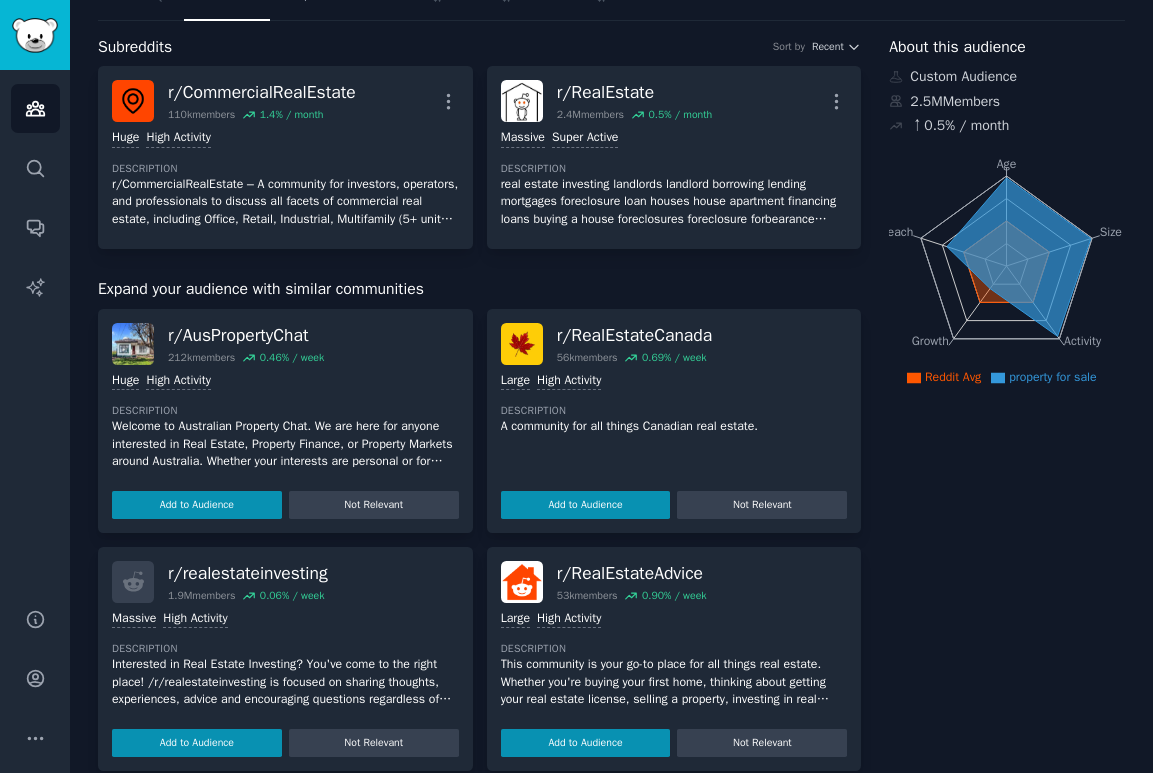 scroll, scrollTop: 79, scrollLeft: 0, axis: vertical 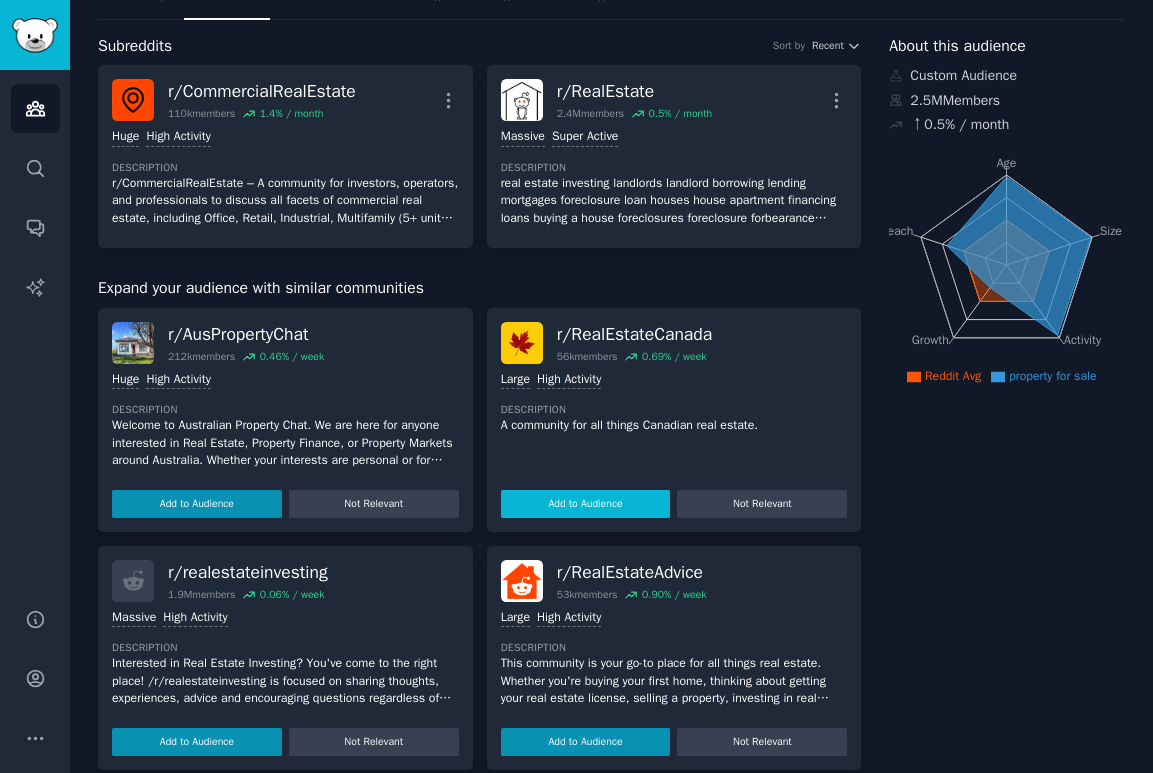 click on "Add to Audience" at bounding box center (586, 504) 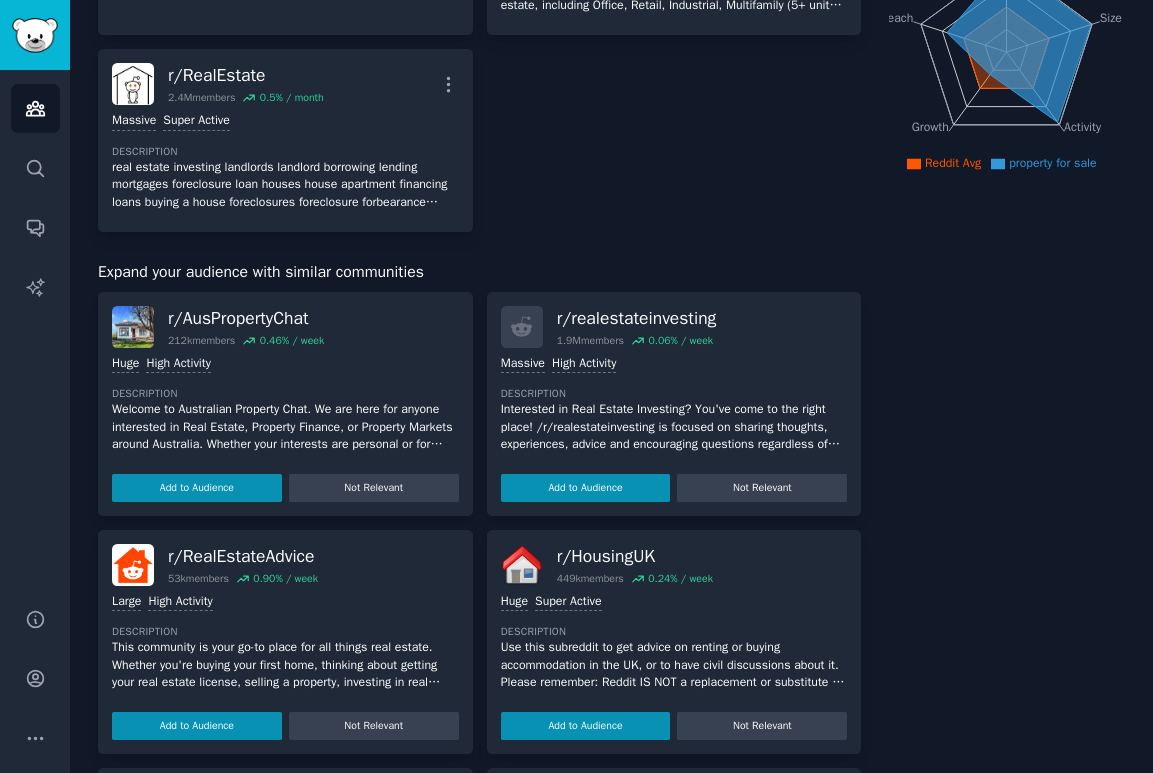 scroll, scrollTop: 294, scrollLeft: 0, axis: vertical 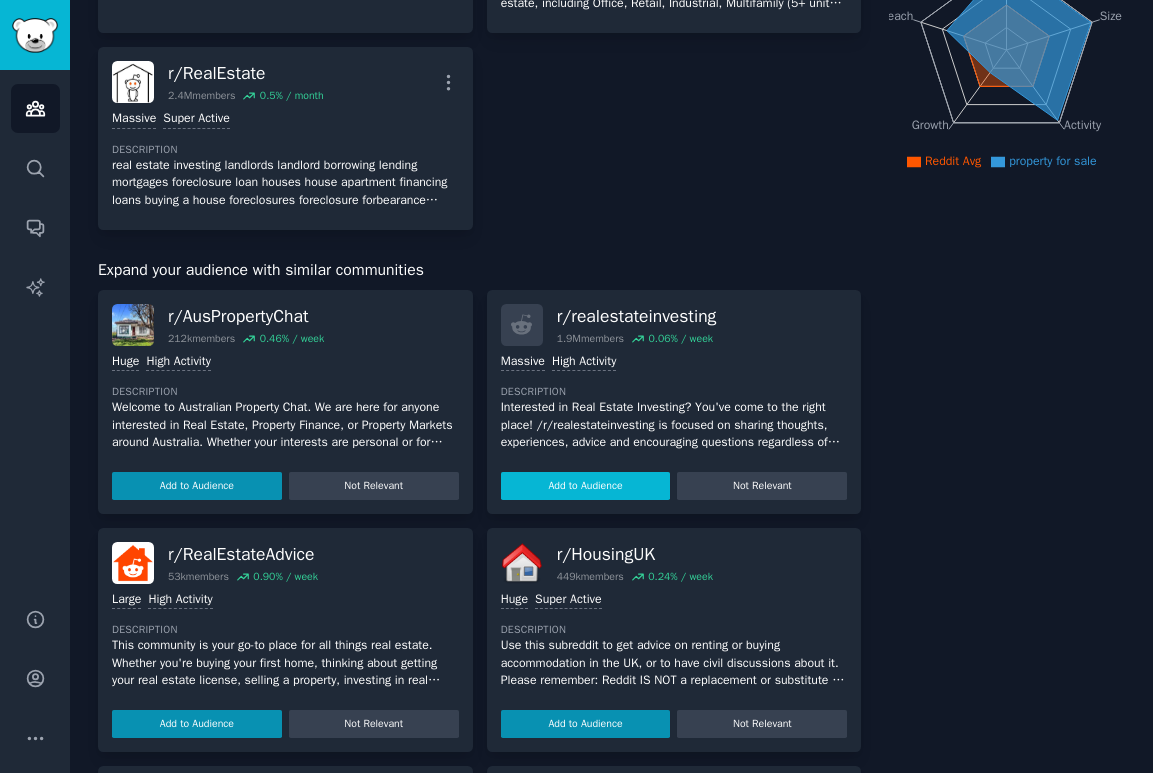 click on "Add to Audience" at bounding box center [586, 486] 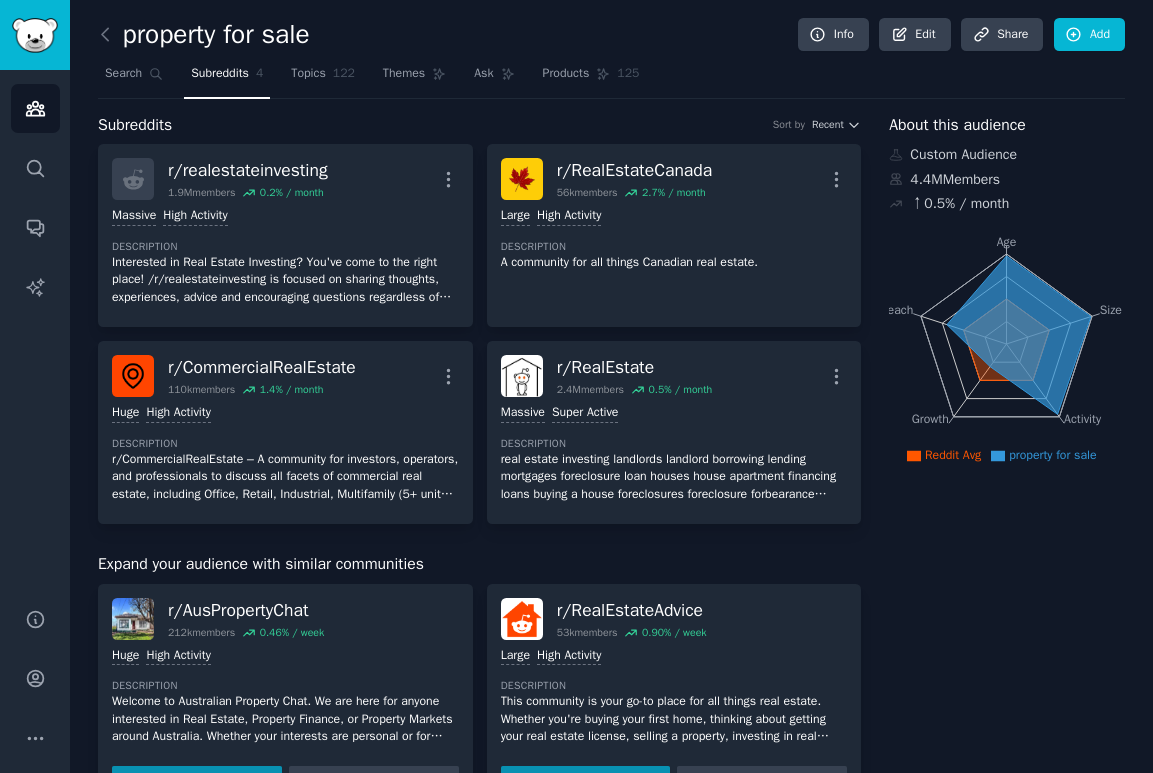 scroll, scrollTop: 0, scrollLeft: 0, axis: both 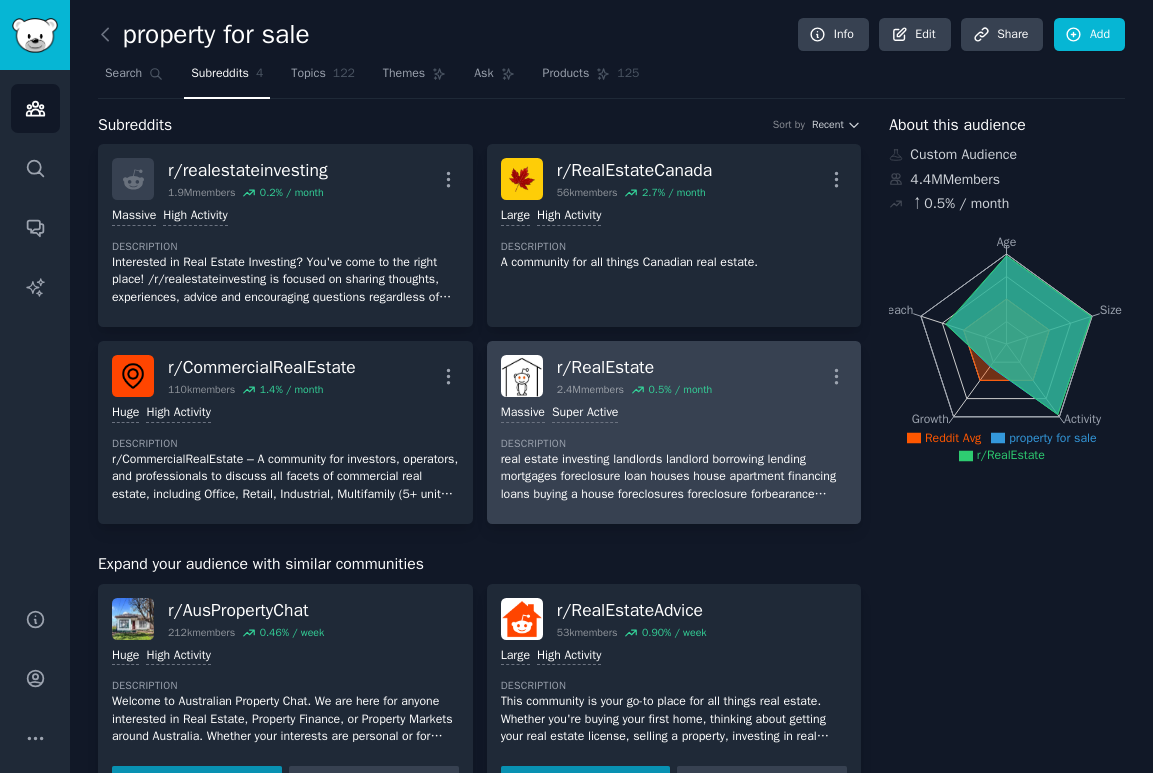 click on "Description" at bounding box center (674, 444) 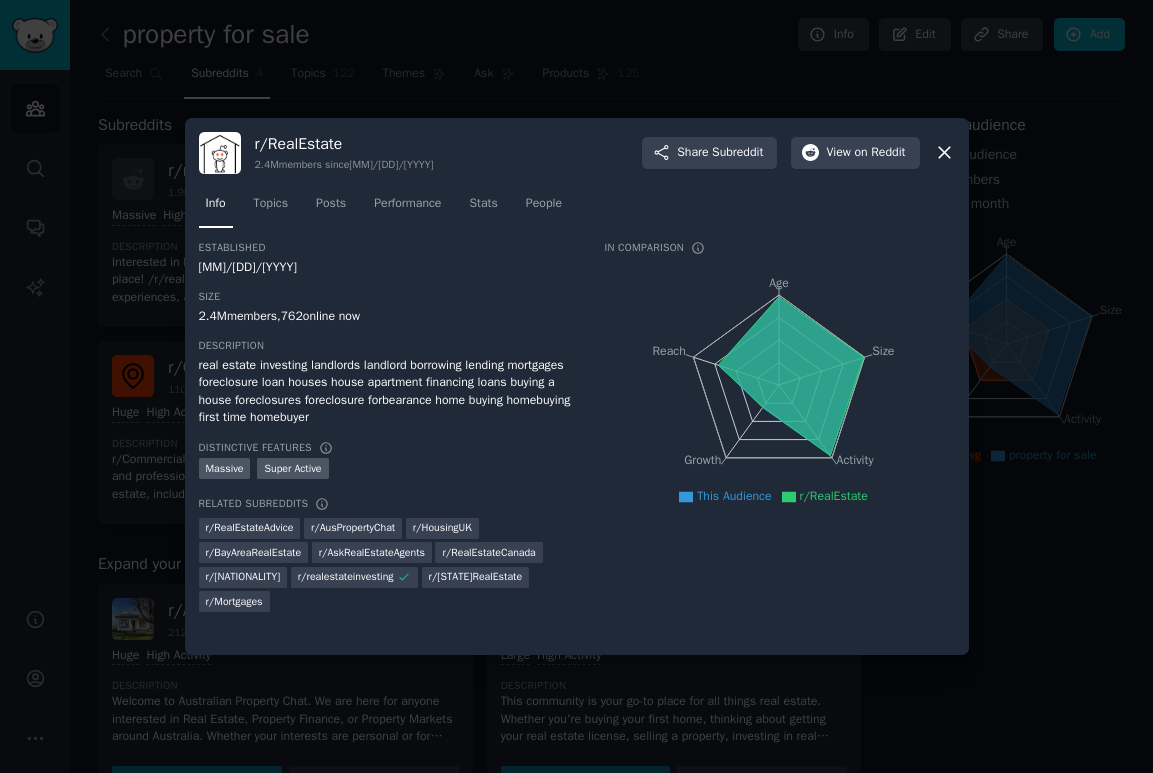 click 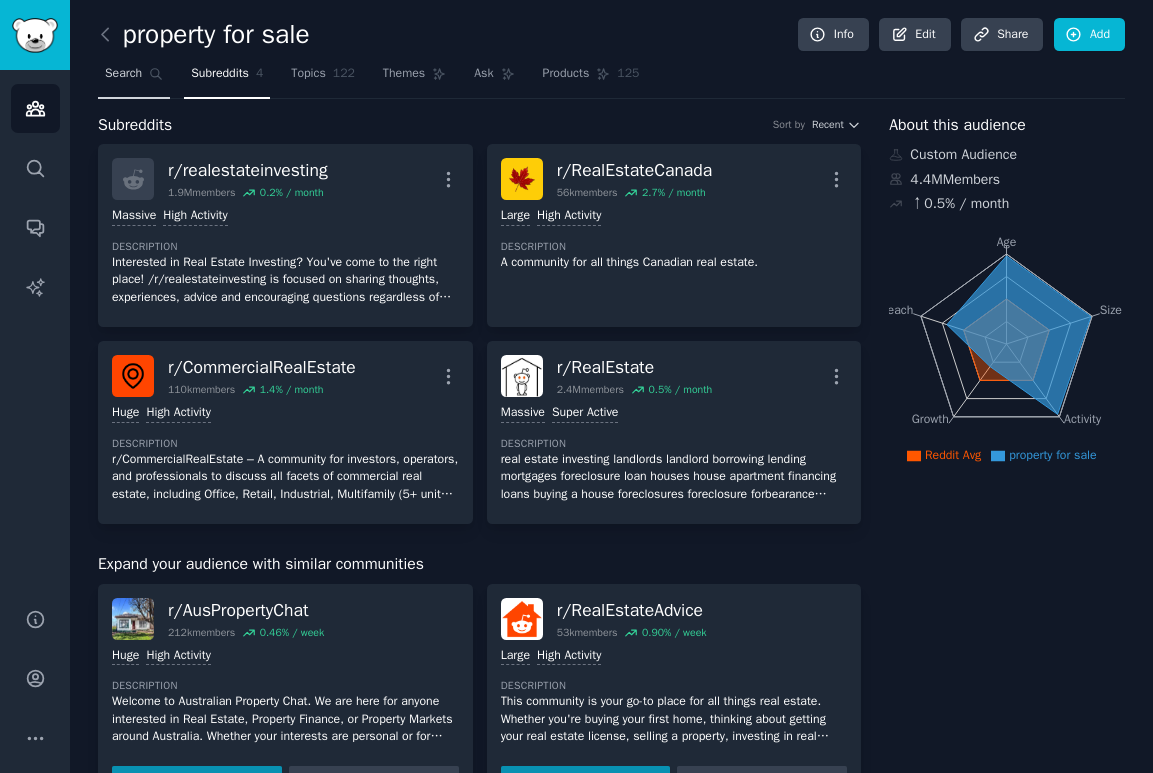 click on "Search" at bounding box center [134, 78] 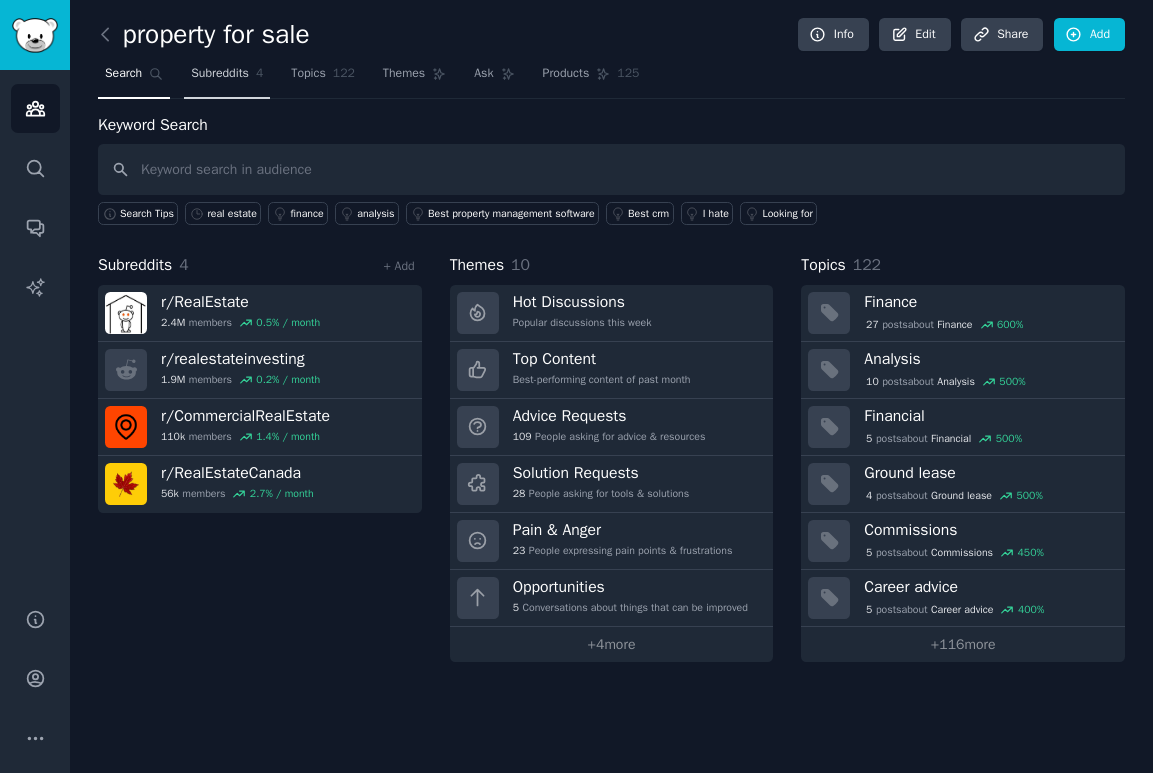 click on "Subreddits" at bounding box center [220, 74] 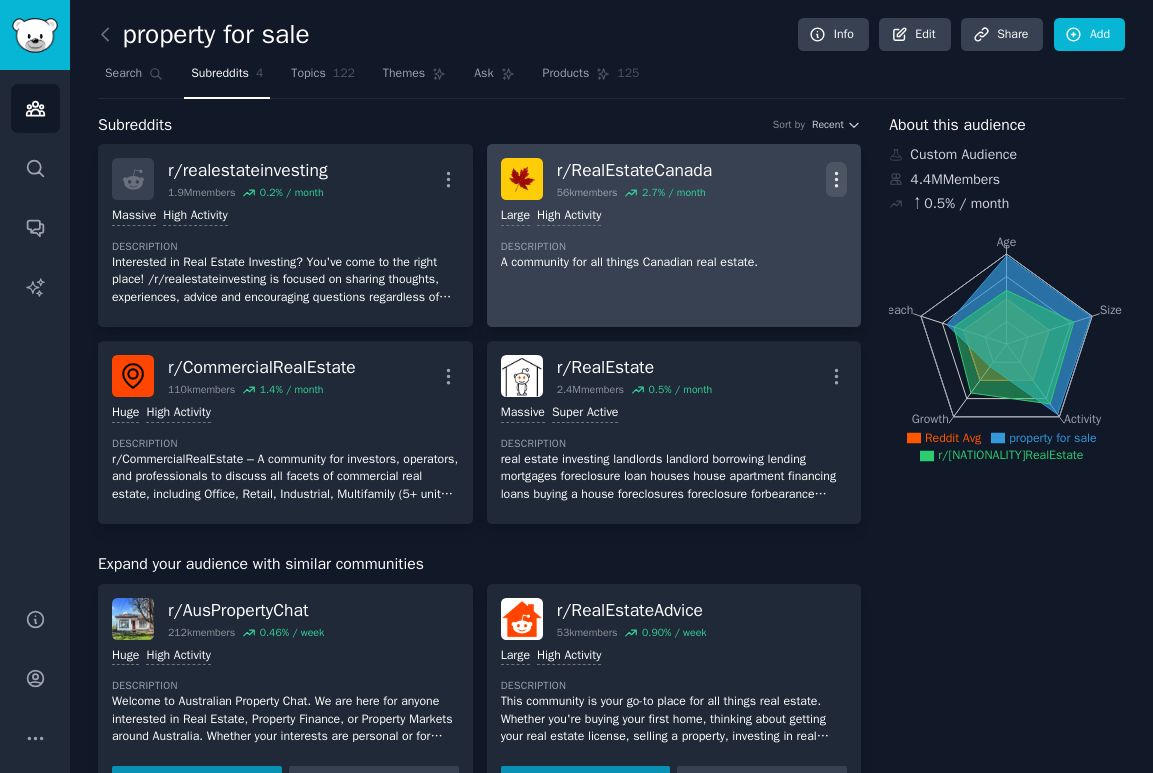 click 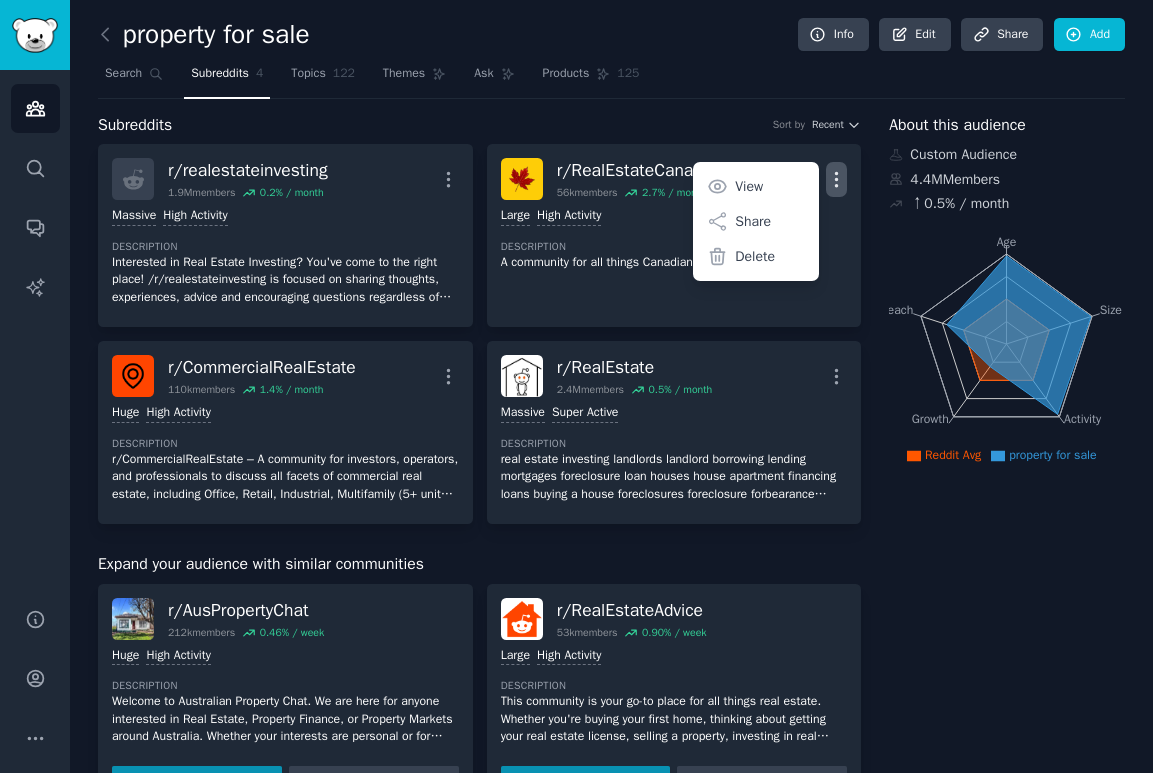 click on "Subreddits Sort by Recent" at bounding box center (479, 125) 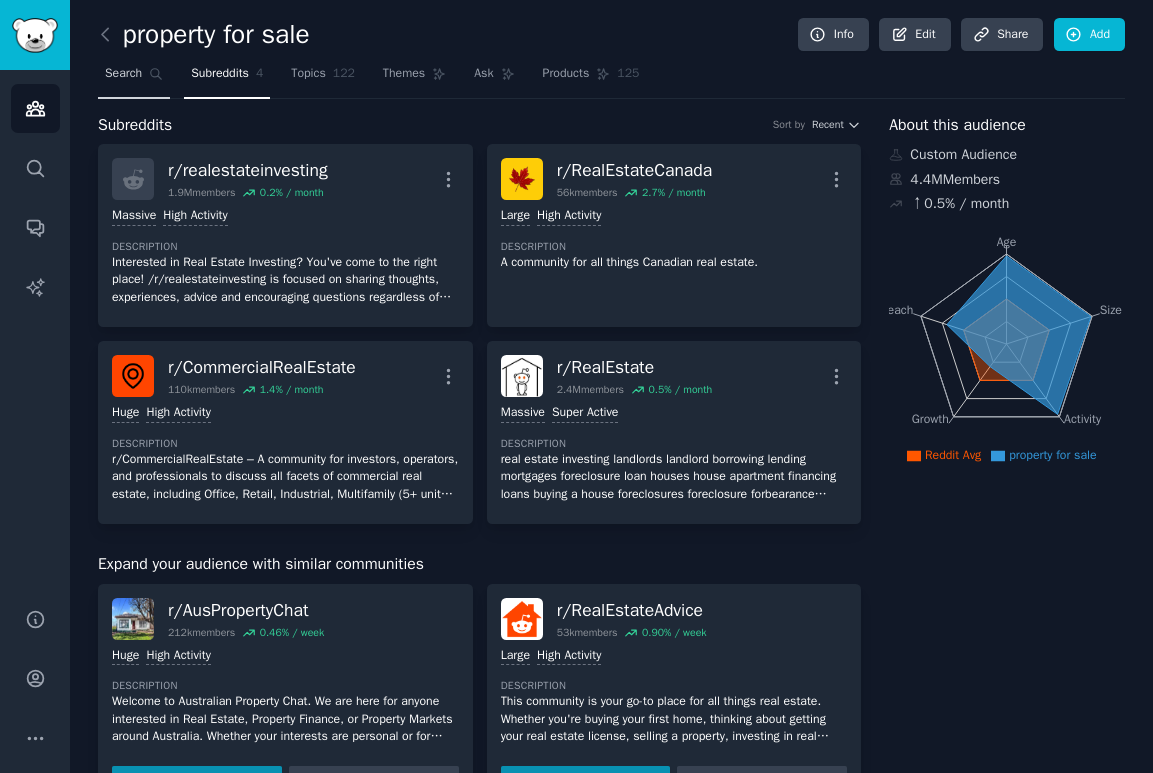 click on "Search" at bounding box center (123, 74) 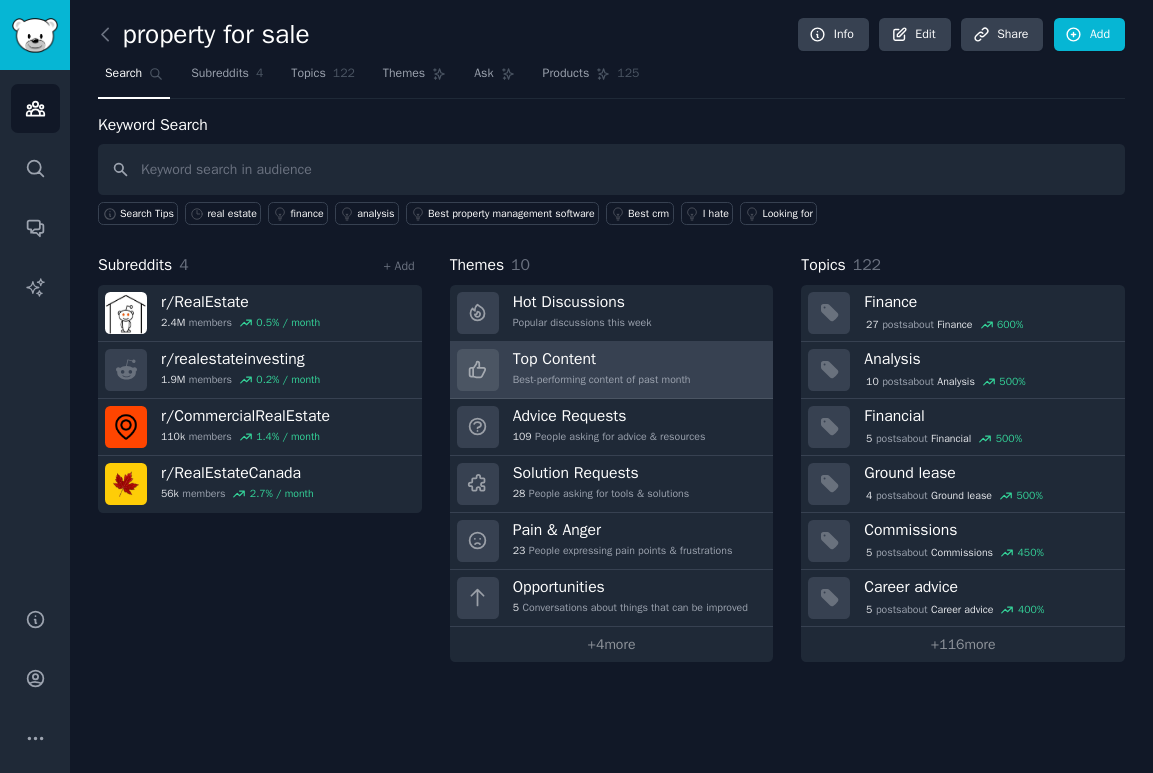 scroll, scrollTop: 0, scrollLeft: 0, axis: both 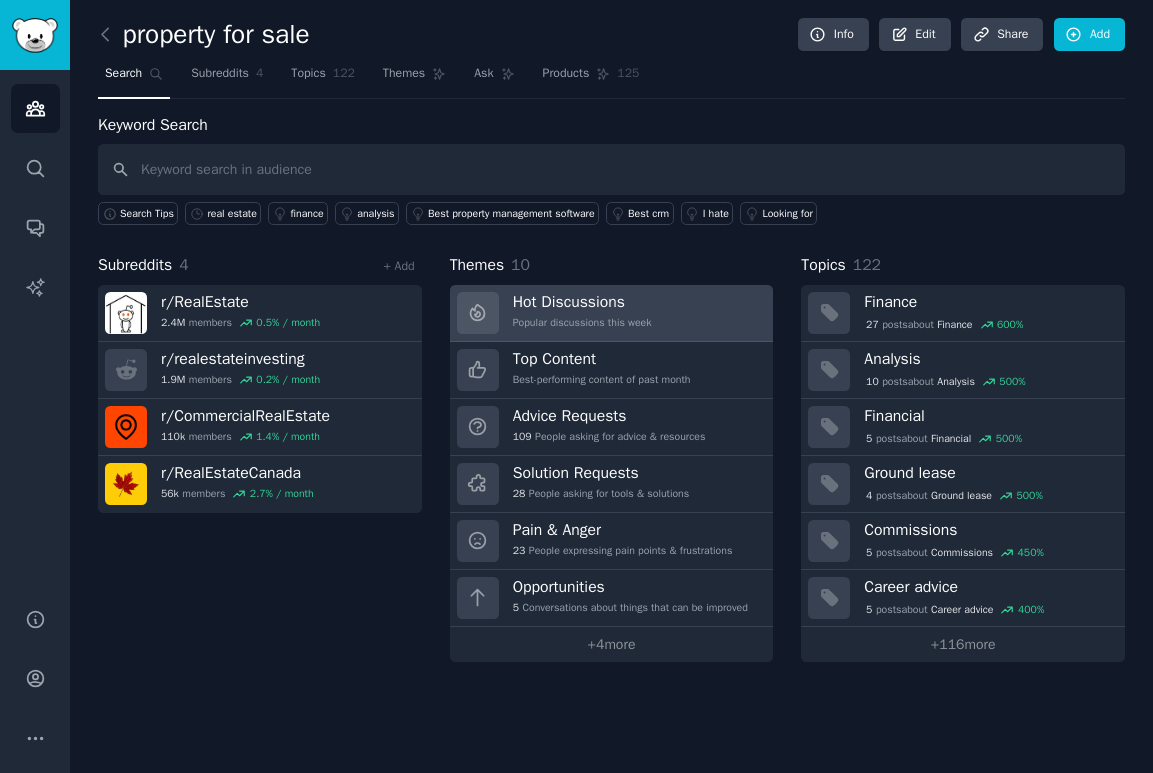 click on "Hot Discussions" at bounding box center [582, 302] 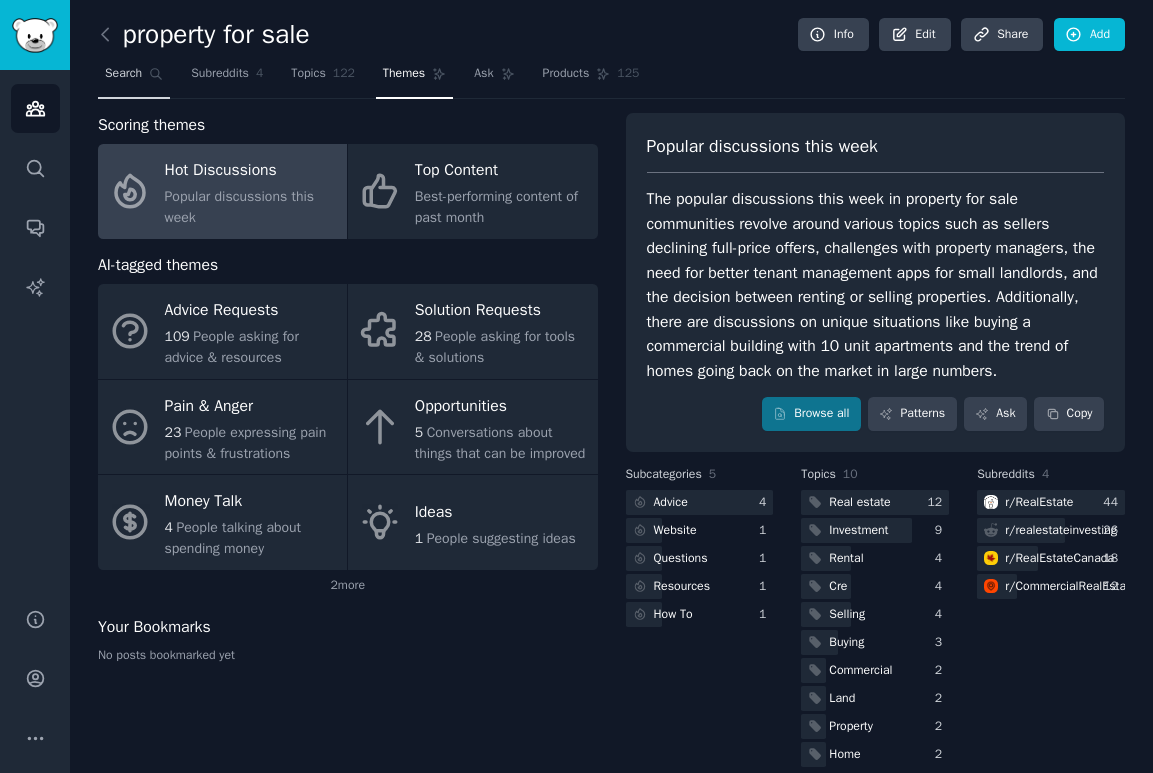 click on "Search" at bounding box center [123, 74] 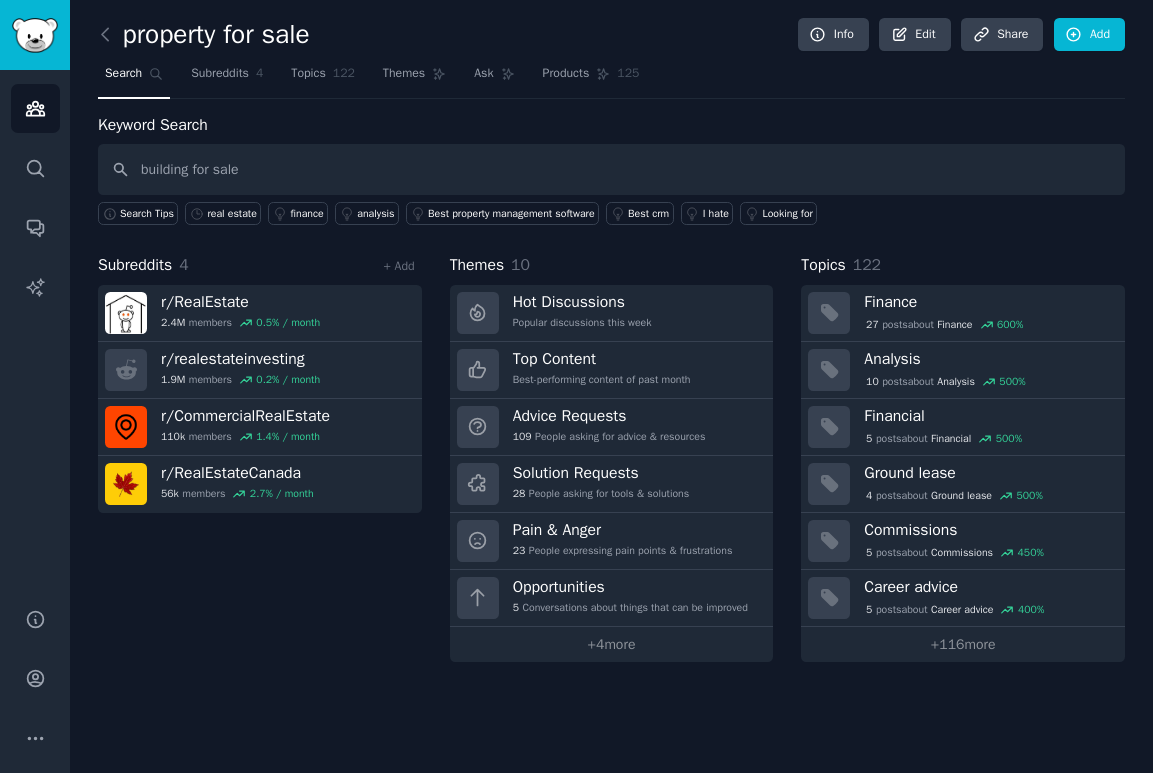 type on "building for sale" 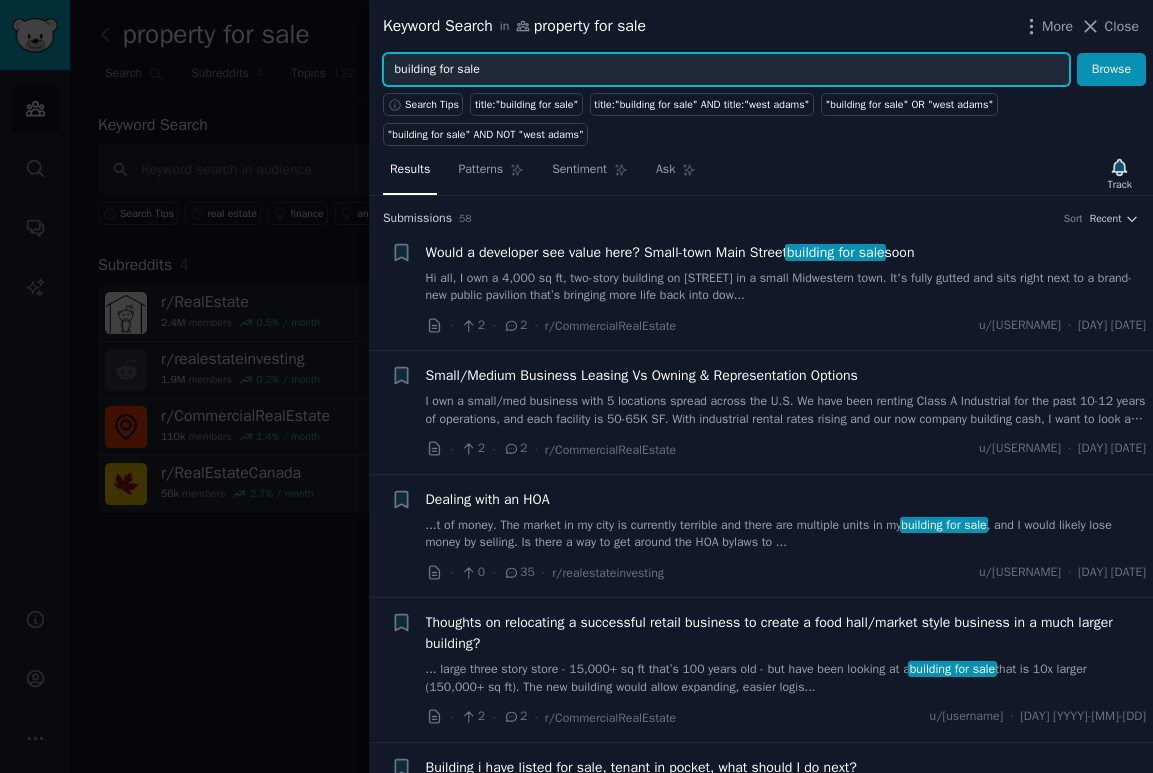 drag, startPoint x: 524, startPoint y: 74, endPoint x: 309, endPoint y: 44, distance: 217.08293 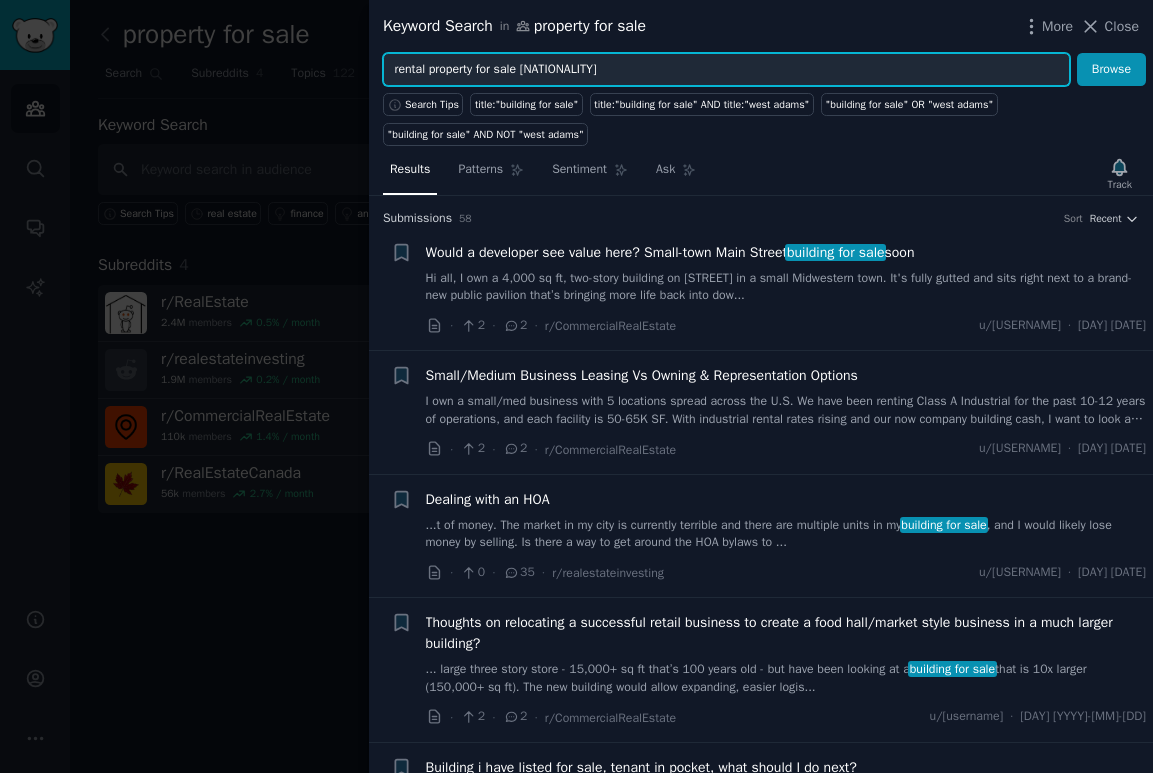 click on "Browse" at bounding box center [1111, 70] 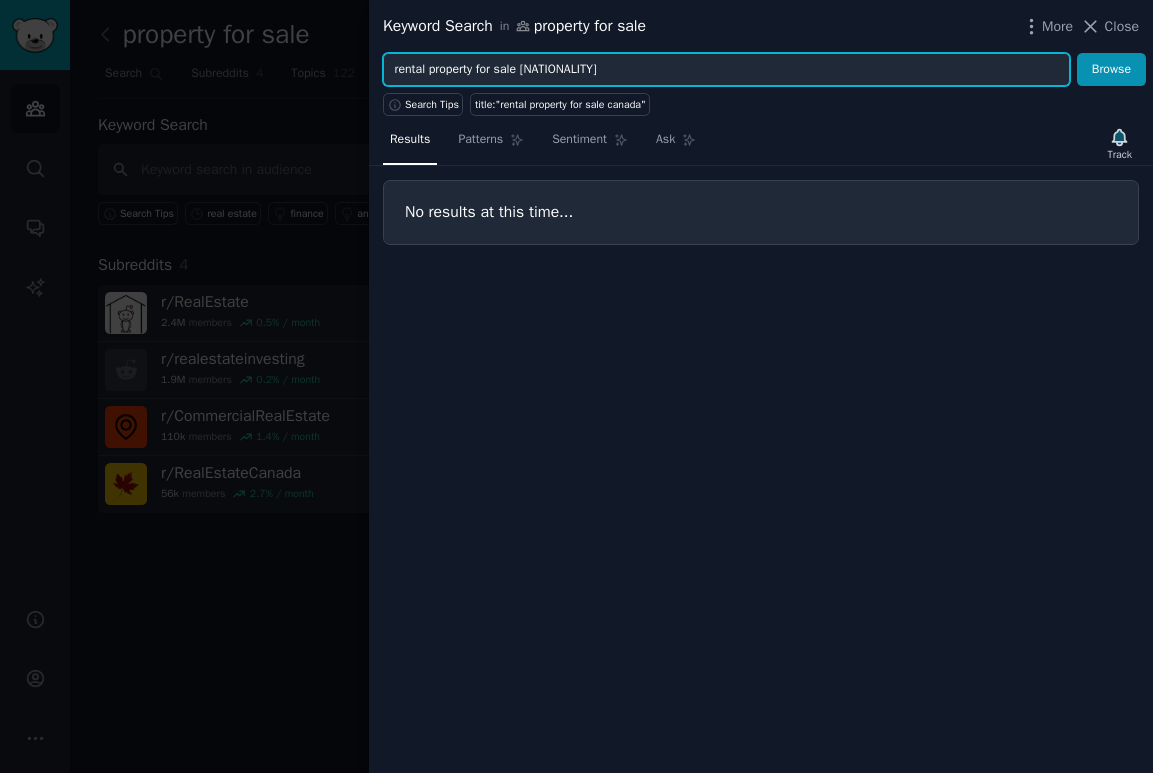drag, startPoint x: 475, startPoint y: 72, endPoint x: 293, endPoint y: 73, distance: 182.00275 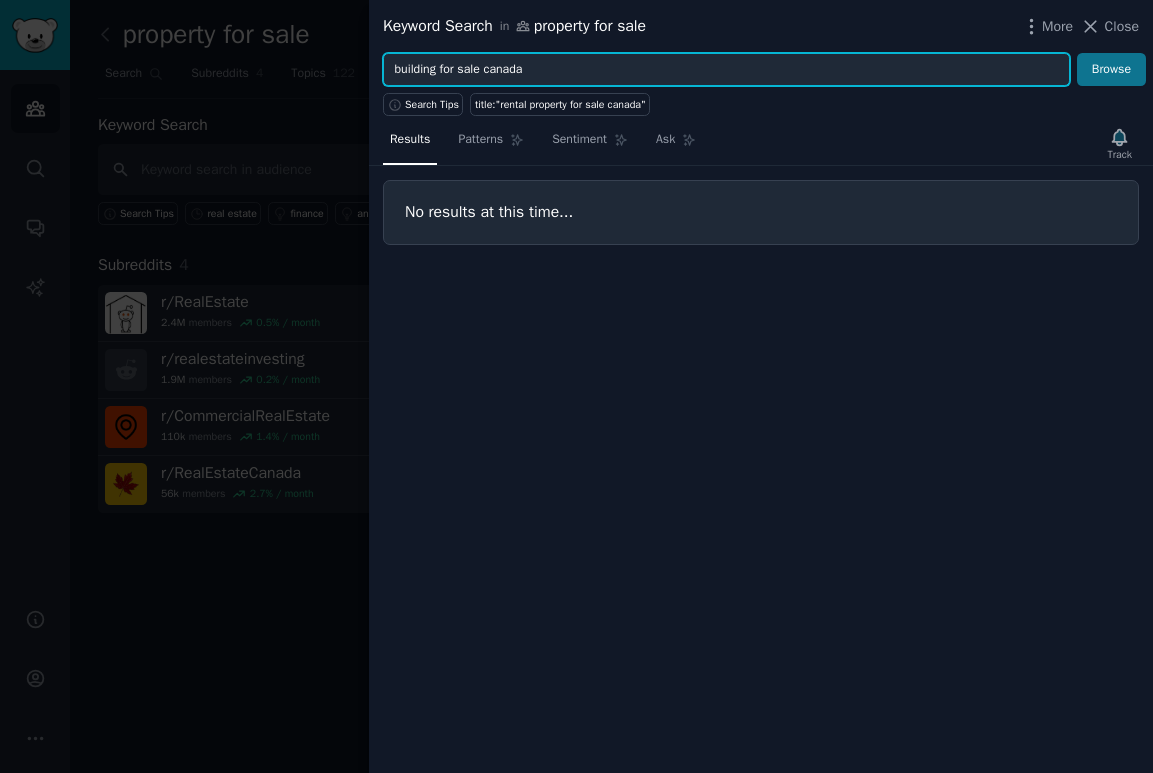 type on "building for sale canada" 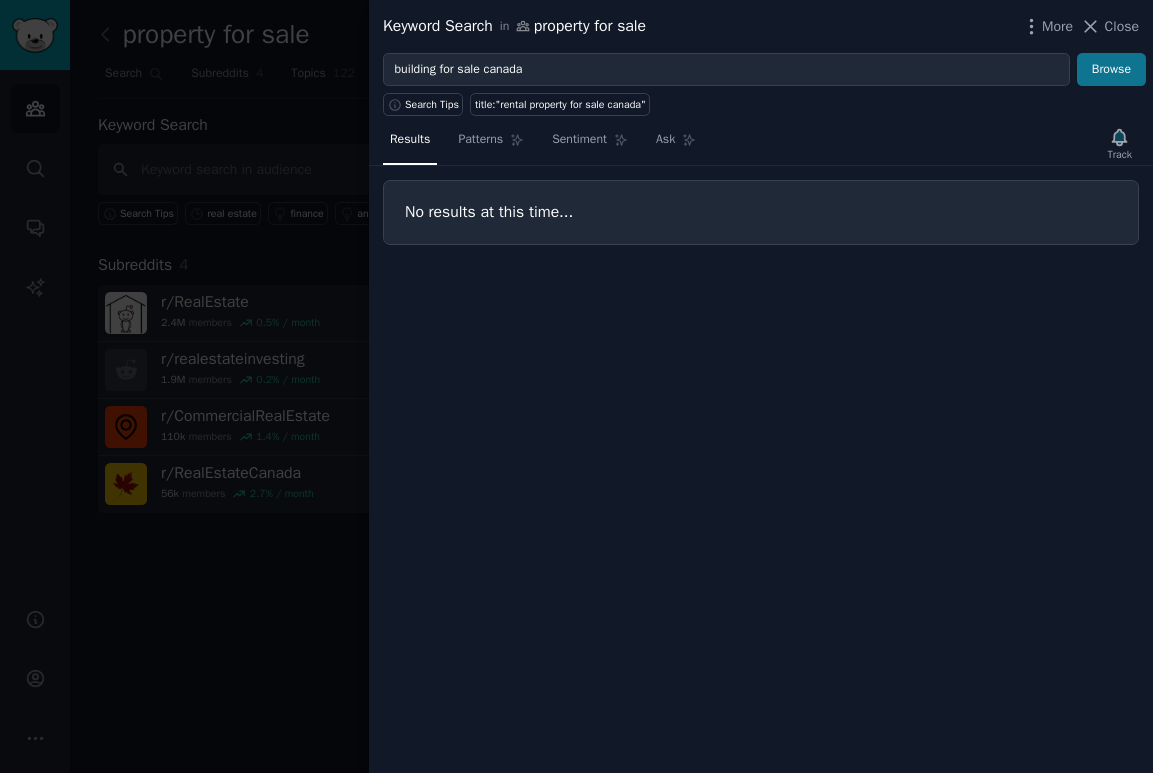 click on "Browse" at bounding box center [1111, 70] 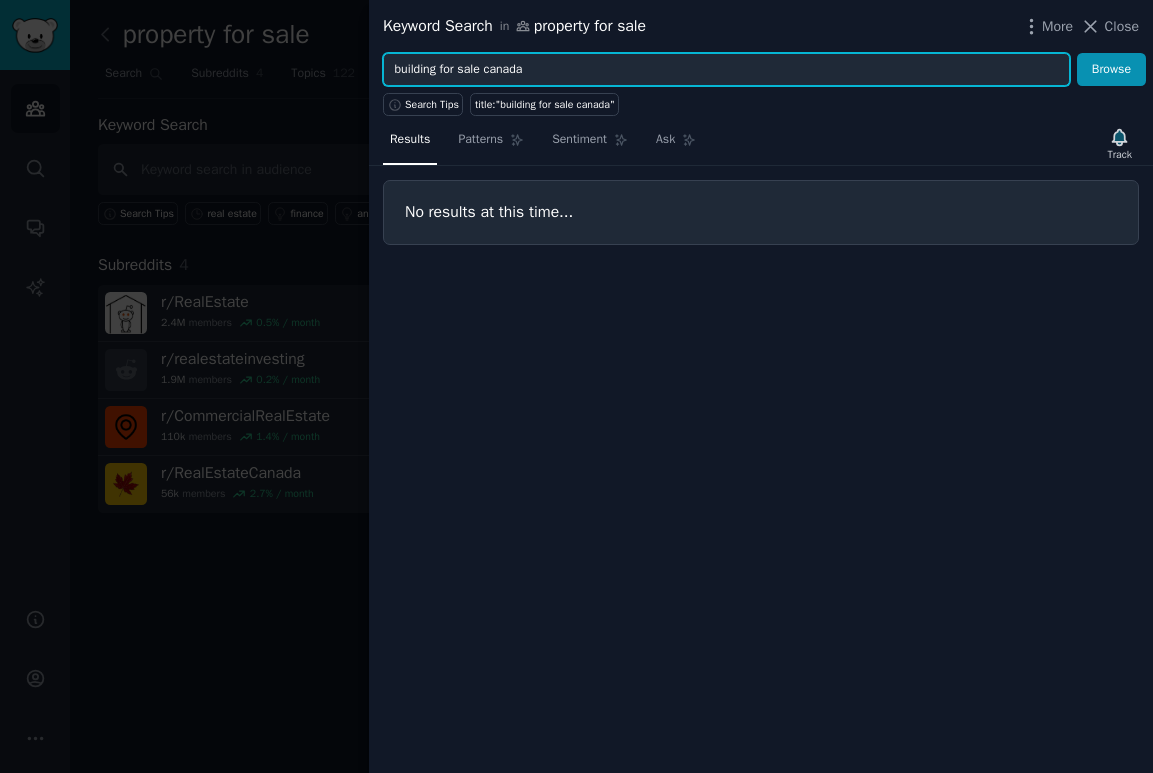 drag, startPoint x: 612, startPoint y: 72, endPoint x: 293, endPoint y: 64, distance: 319.1003 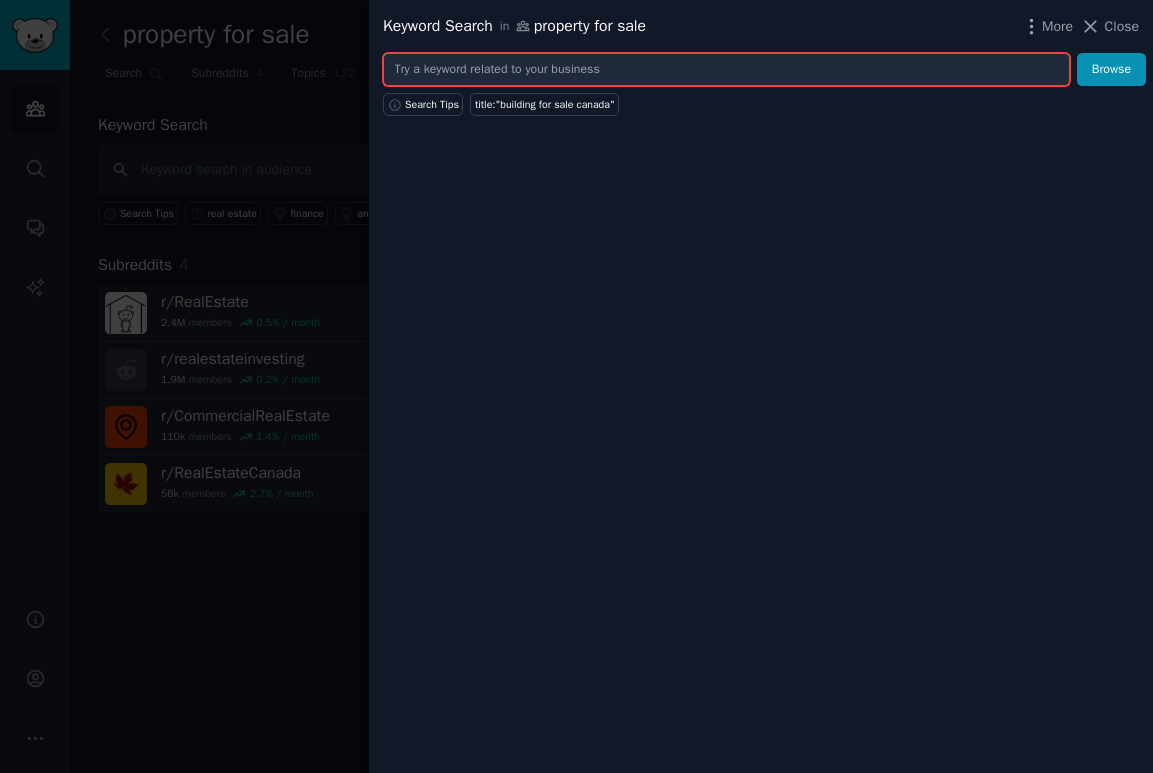 type 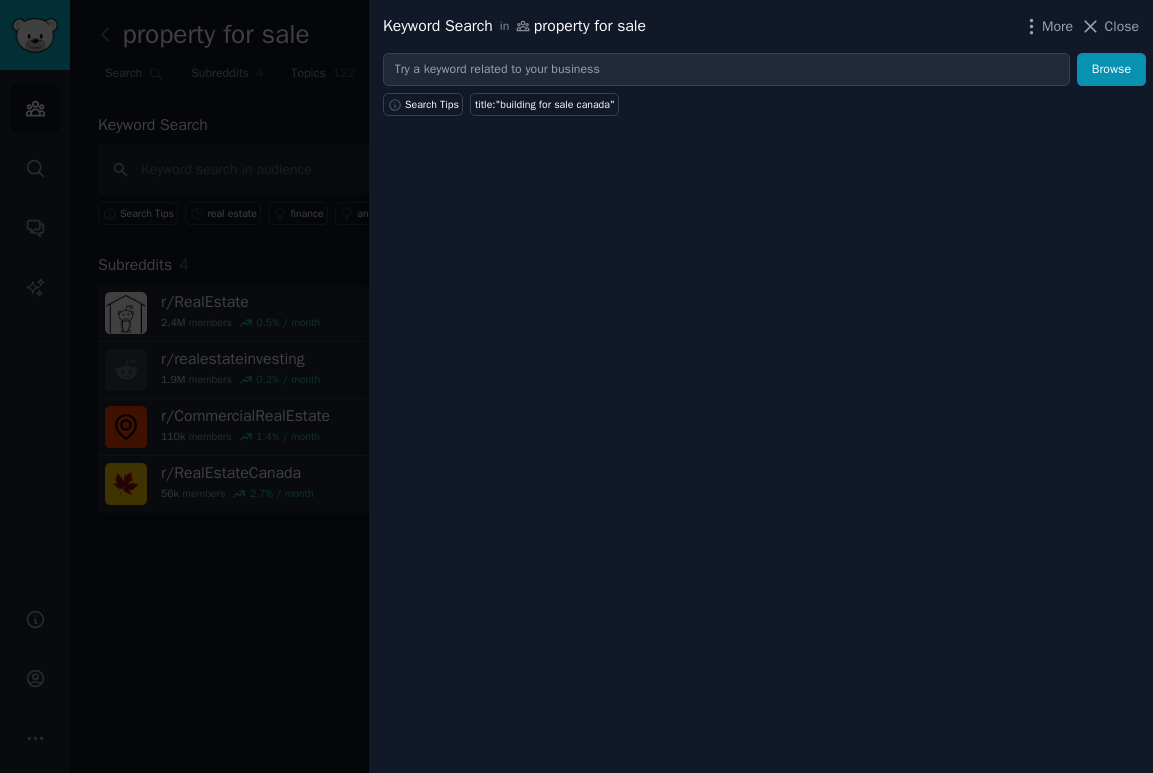 click at bounding box center [576, 386] 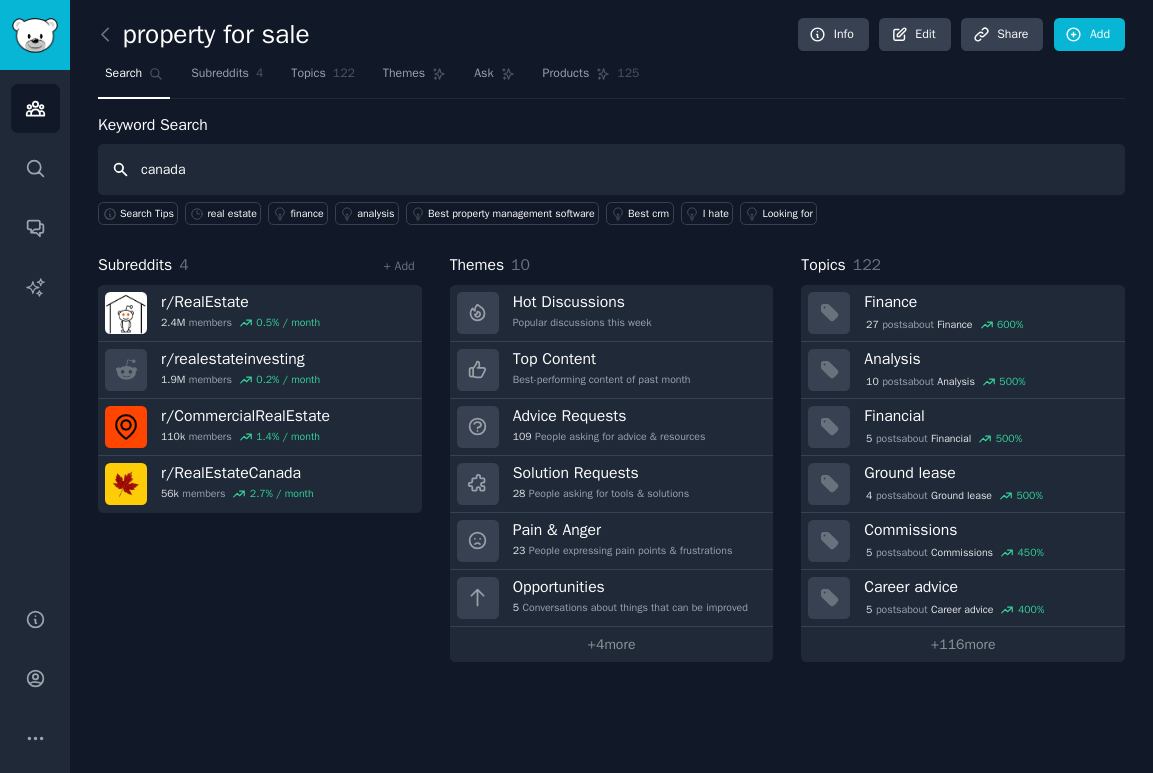 type on "canada" 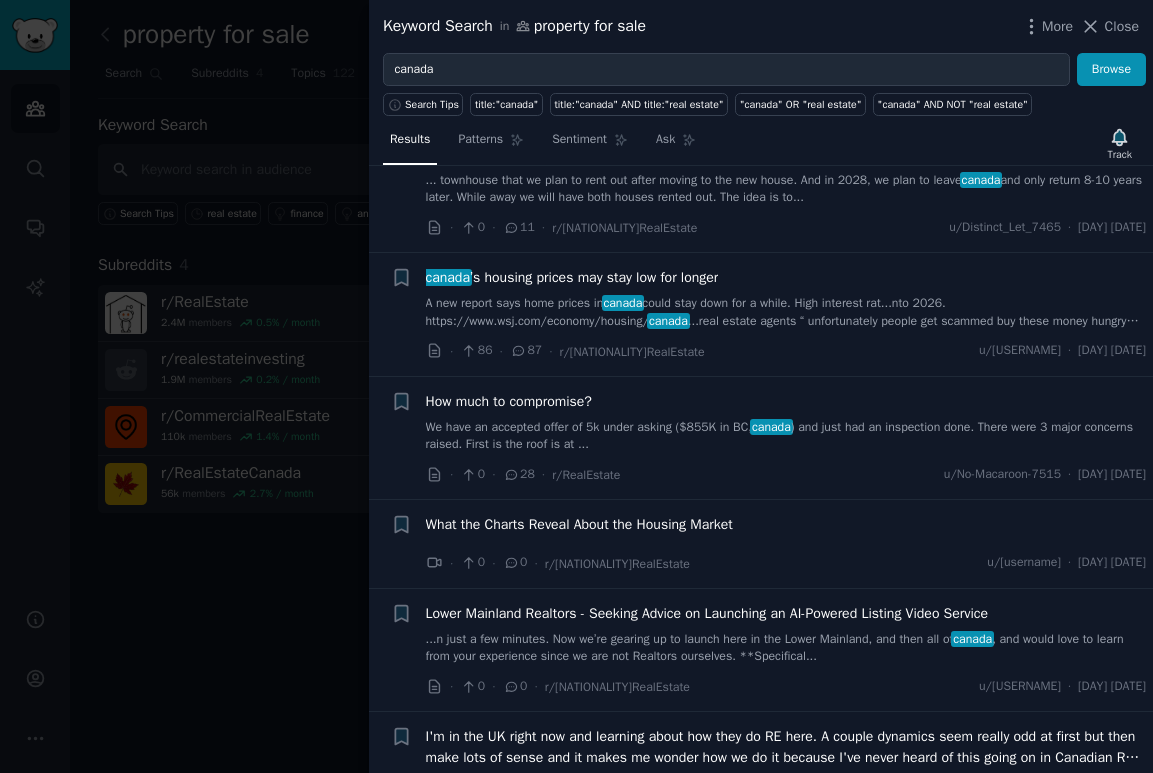 scroll, scrollTop: 567, scrollLeft: 0, axis: vertical 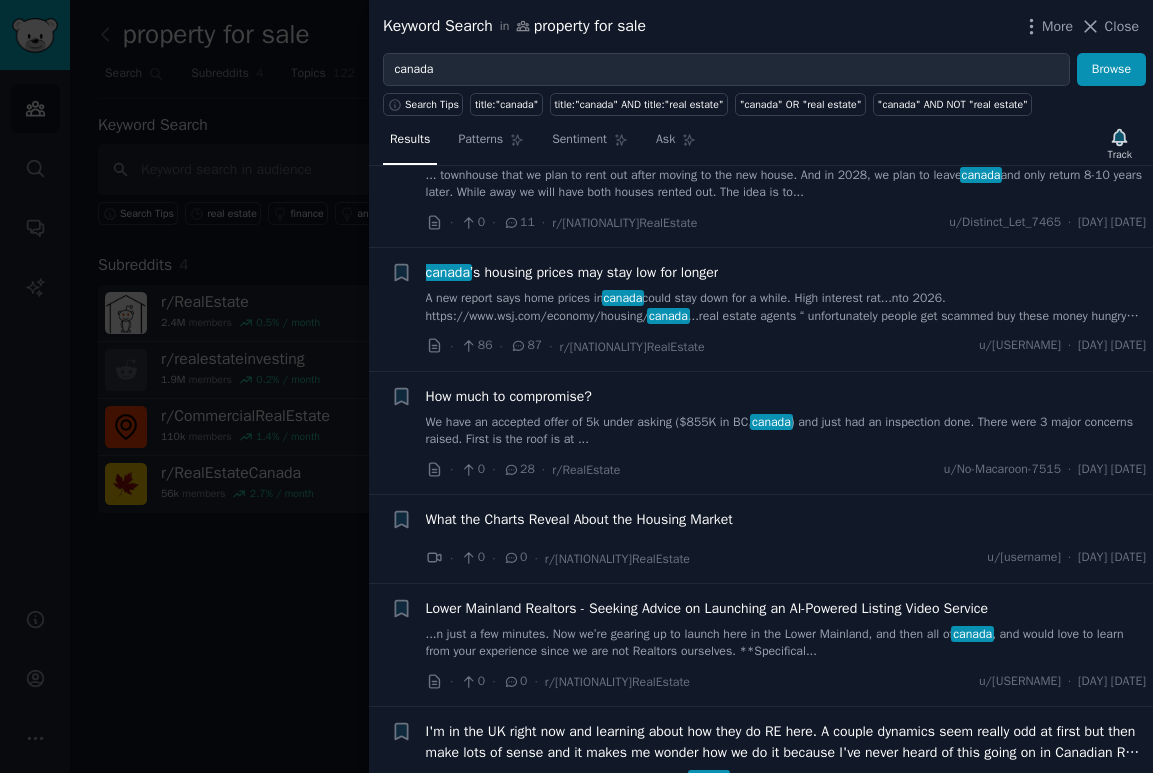 click on "Lower Mainland Realtors - Seeking Advice on Launching an AI-Powered Listing Video Service" at bounding box center (707, 608) 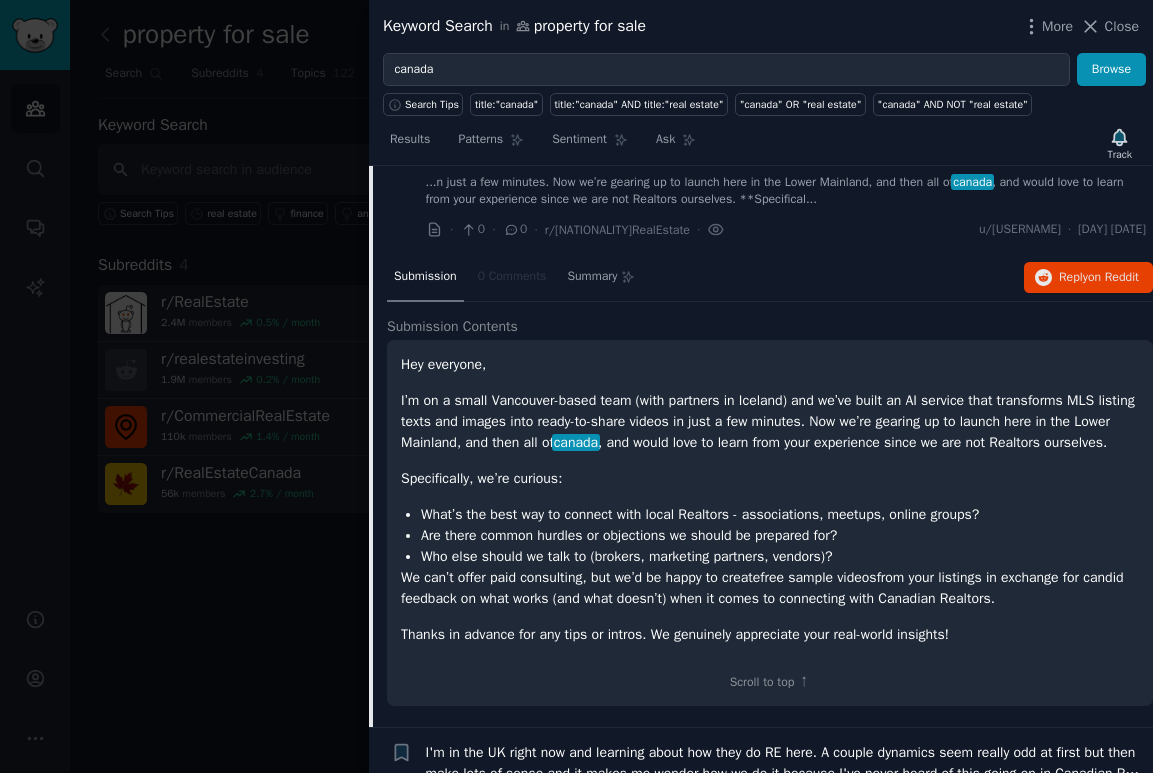 scroll, scrollTop: 1016, scrollLeft: 0, axis: vertical 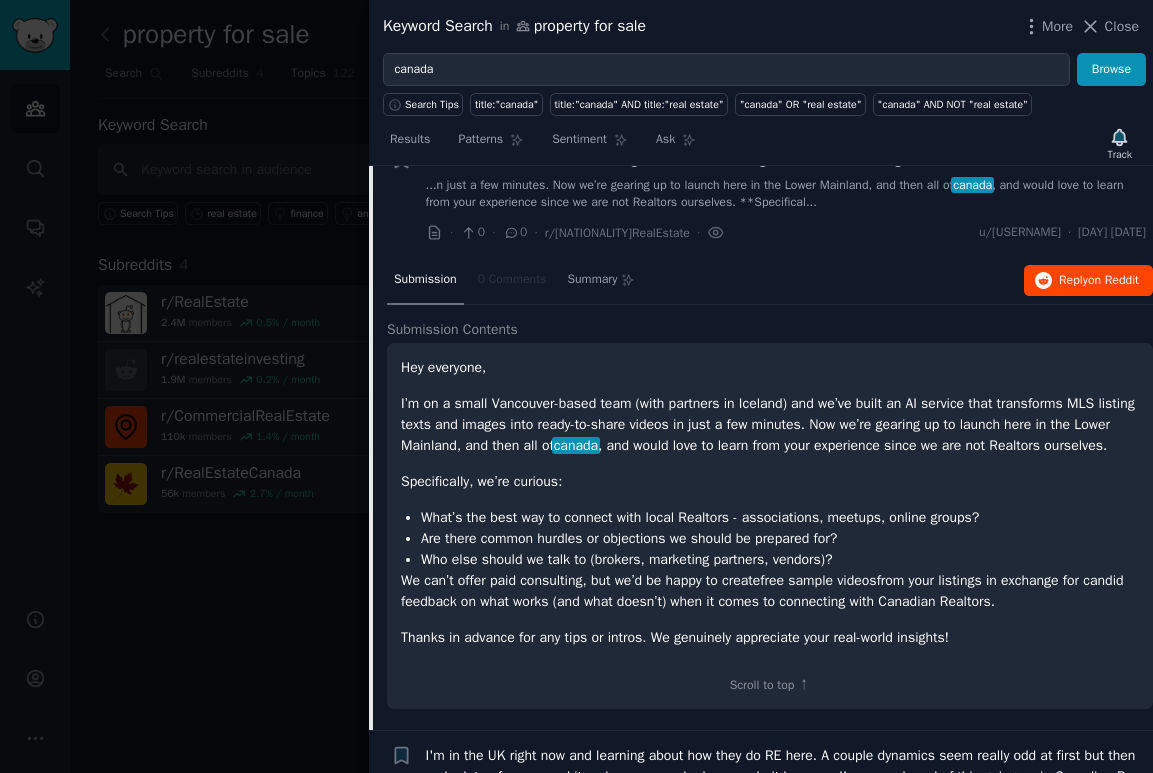 click on "Reply  on Reddit" at bounding box center [1099, 281] 